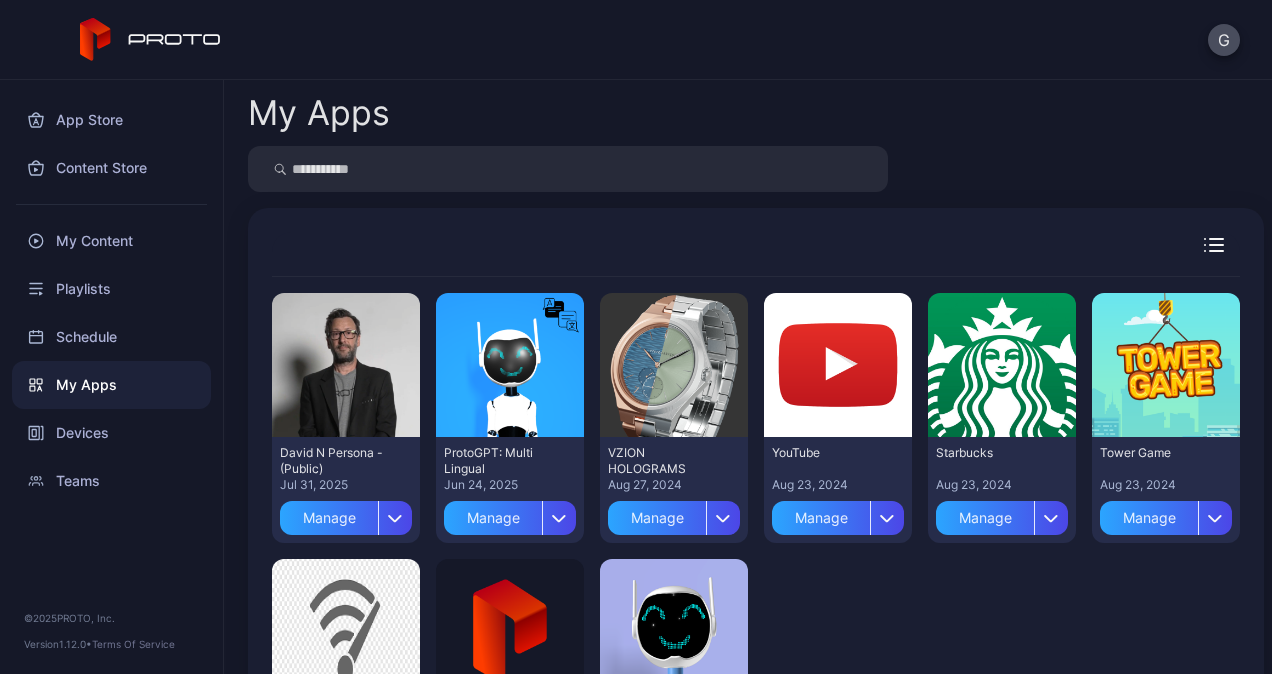 scroll, scrollTop: 0, scrollLeft: 0, axis: both 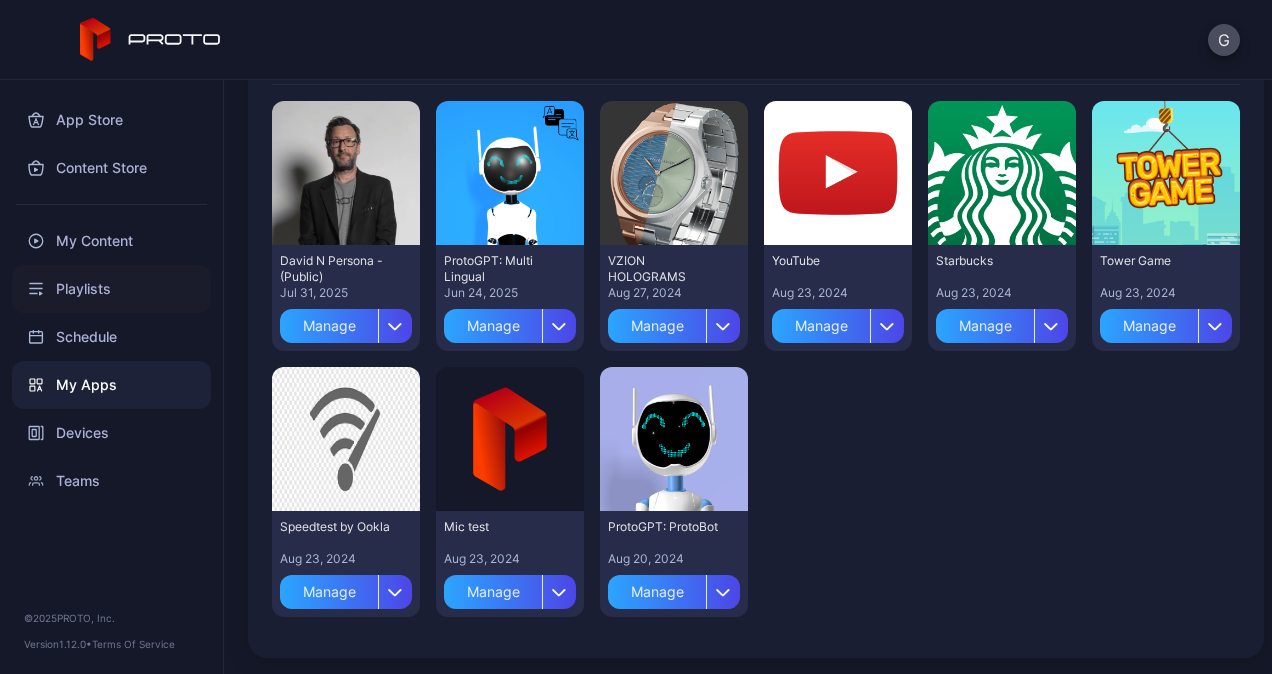 click on "Playlists" at bounding box center [111, 289] 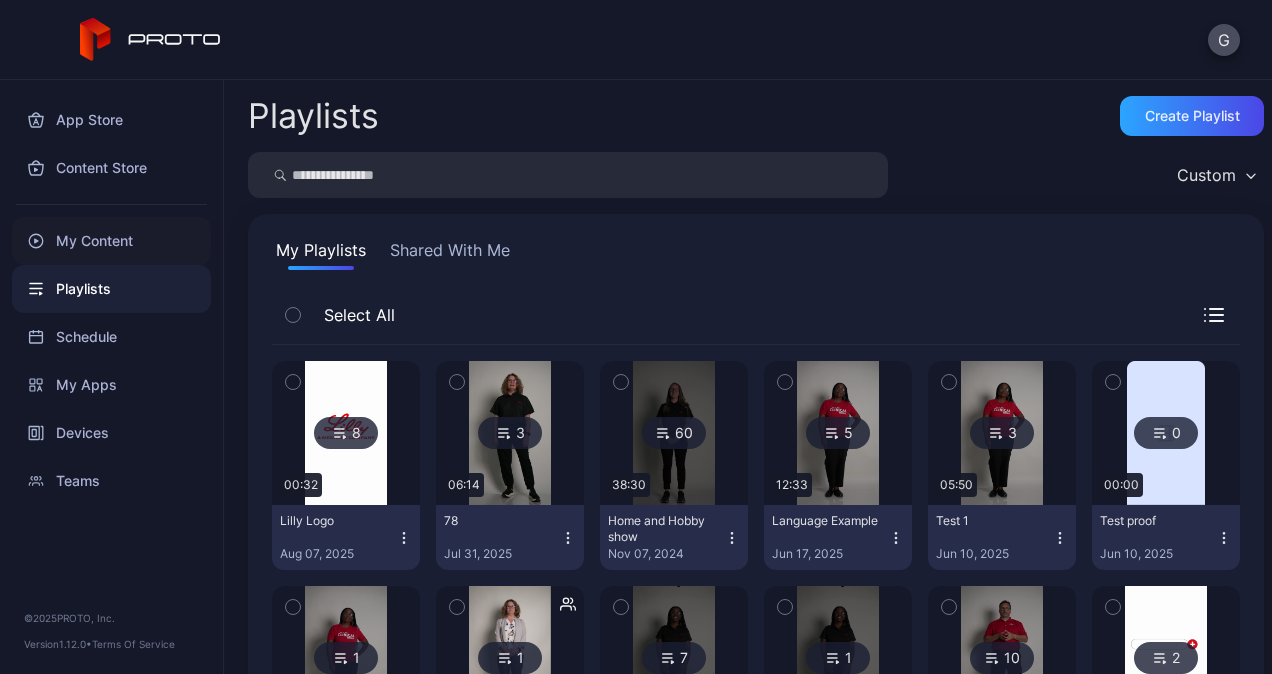 click on "My Content" at bounding box center [111, 241] 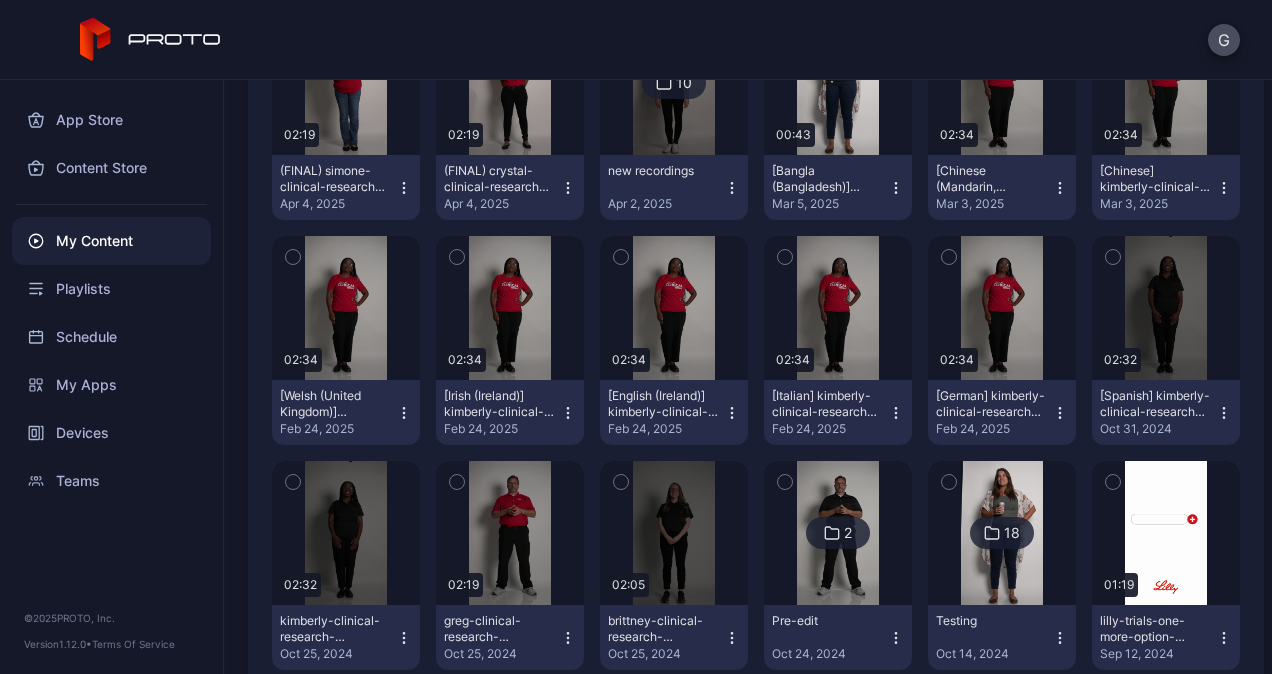 scroll, scrollTop: 900, scrollLeft: 0, axis: vertical 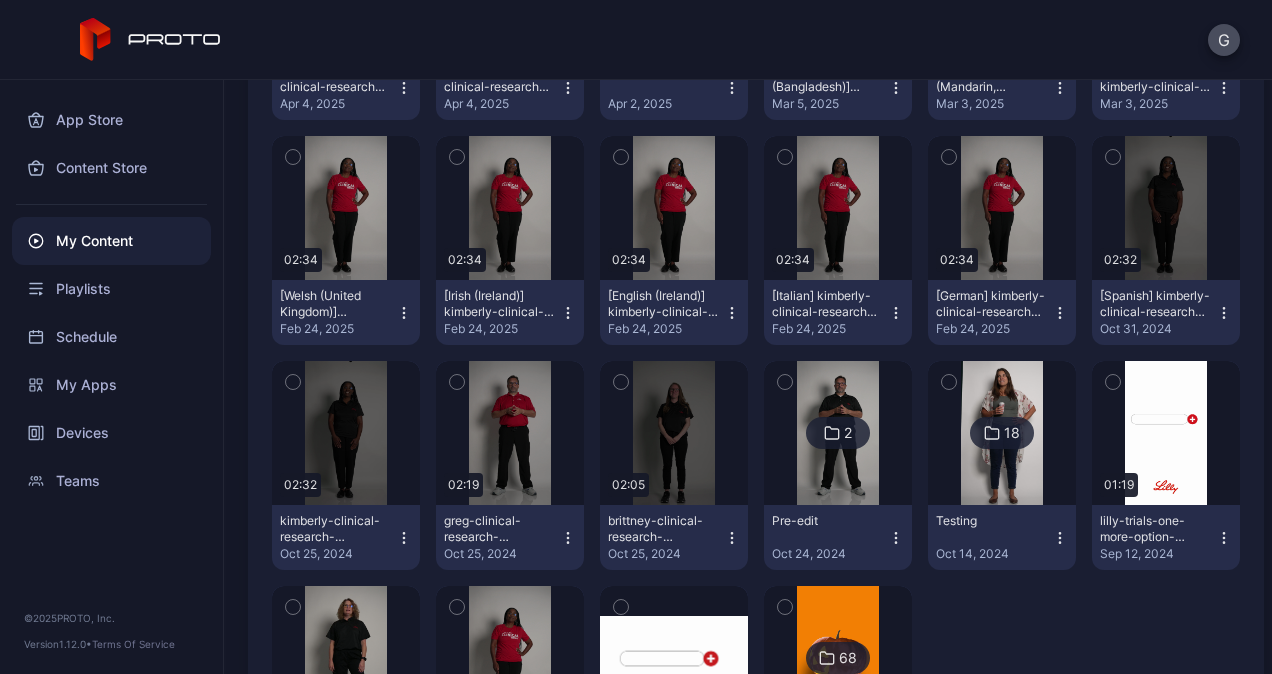click on "greg-clinical-research-screening-diabetes-cardio-wm.mp4" at bounding box center (499, 529) 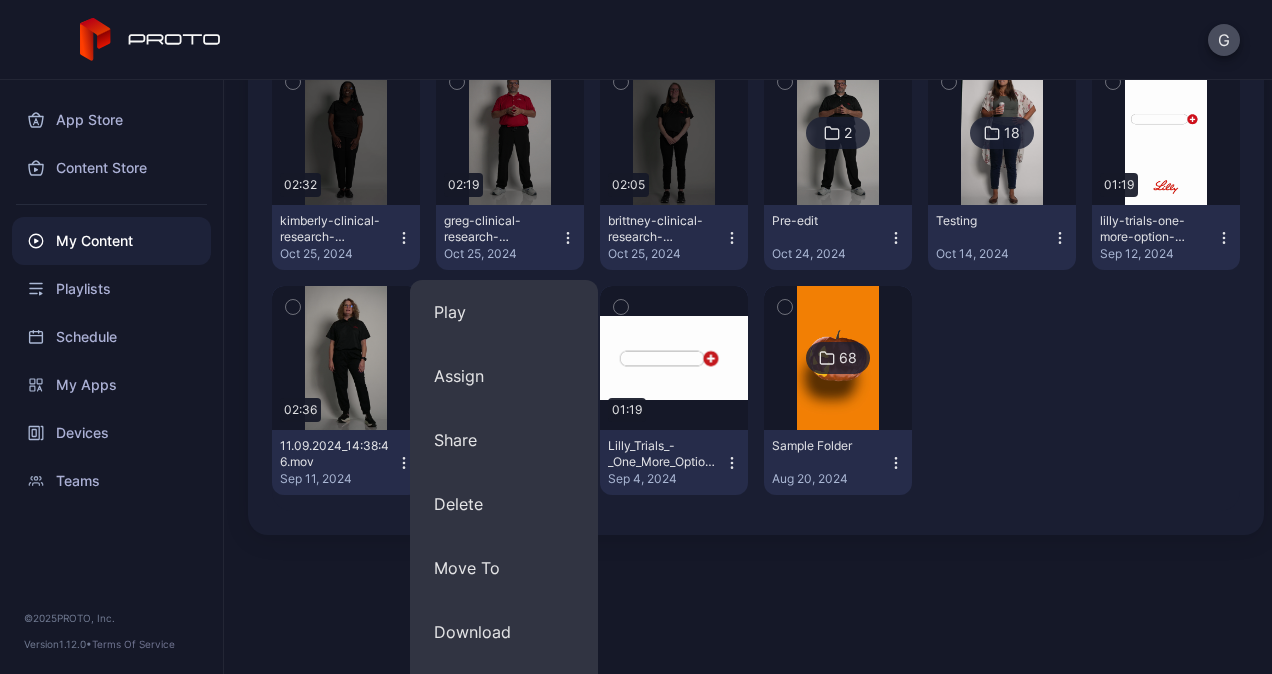 click on "greg-clinical-research-screening-diabetes-cardio-wm.mp4" at bounding box center [499, 229] 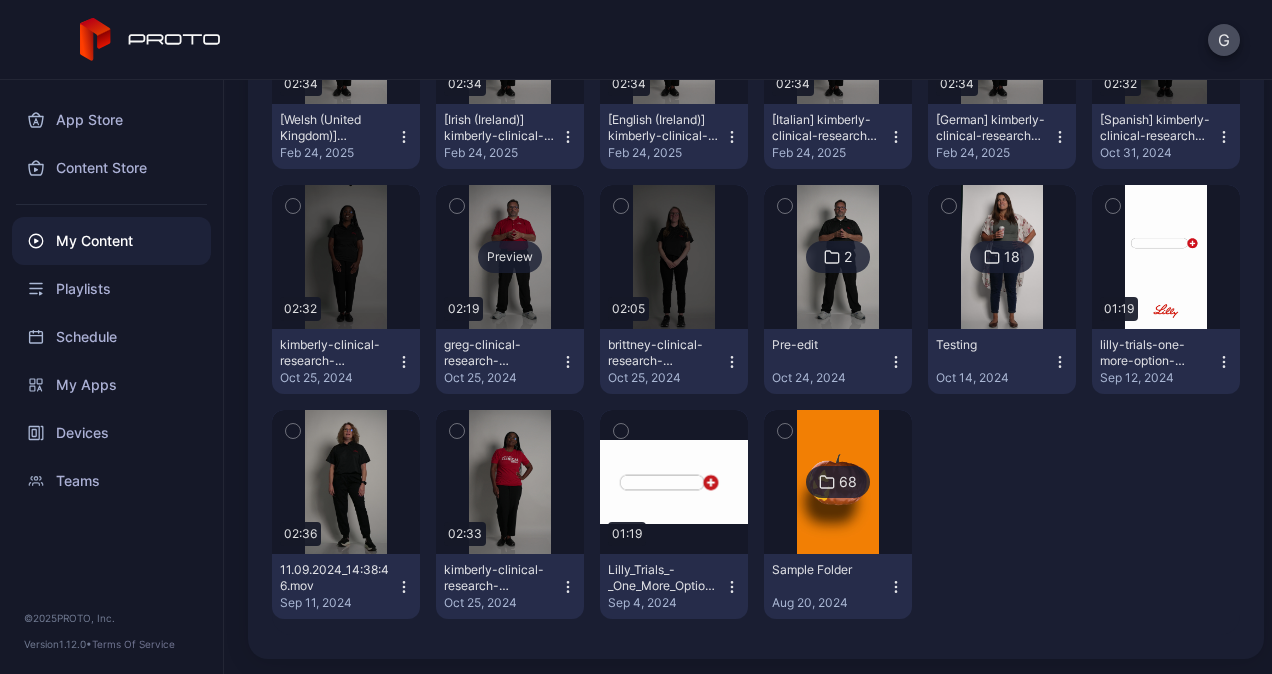 click on "Preview" at bounding box center (510, 257) 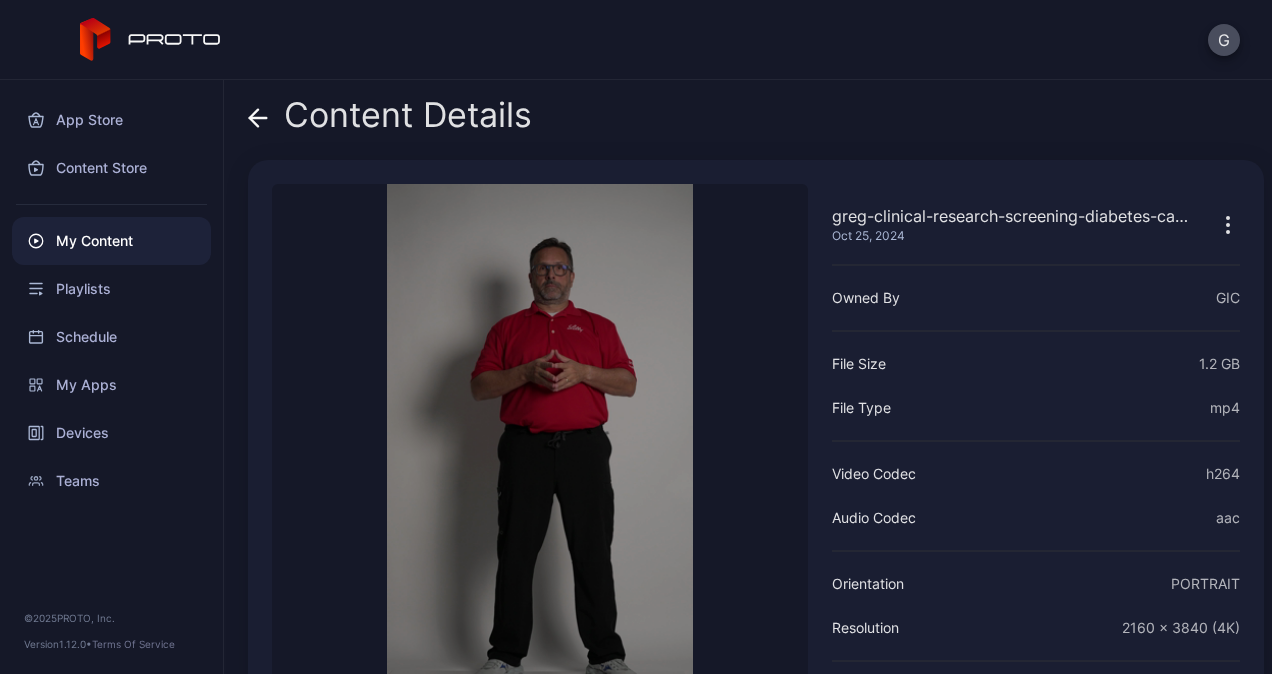 scroll, scrollTop: 152, scrollLeft: 0, axis: vertical 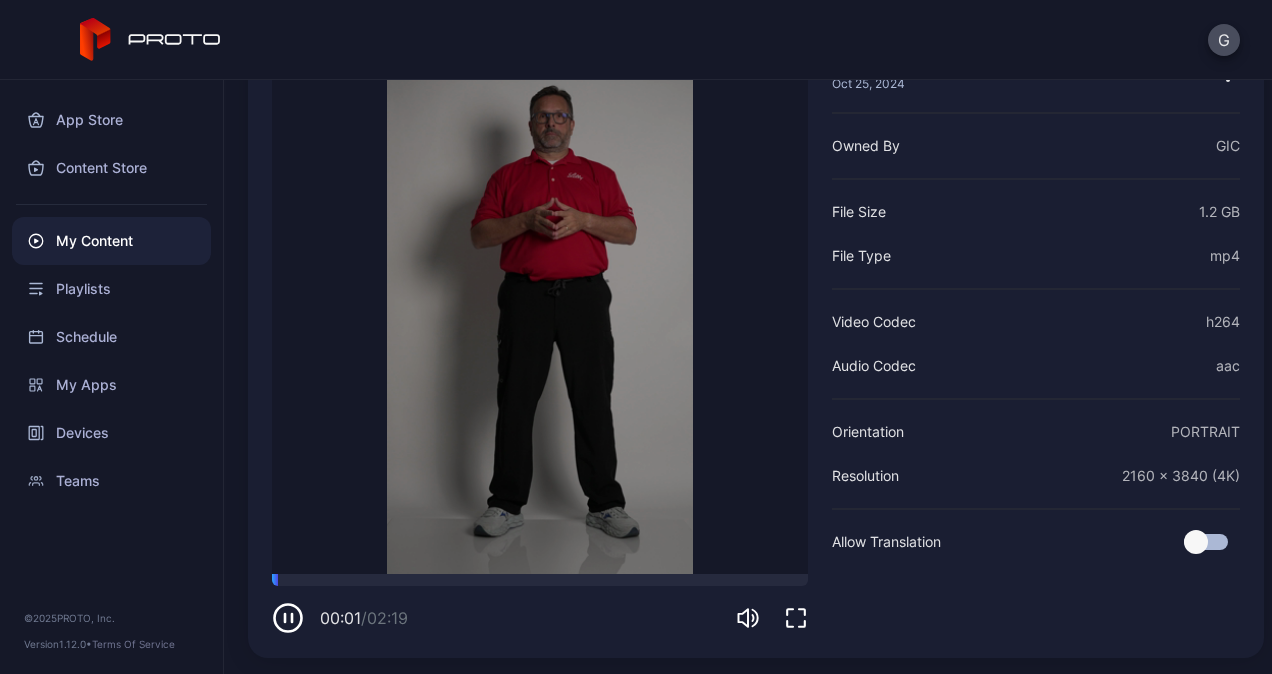 click 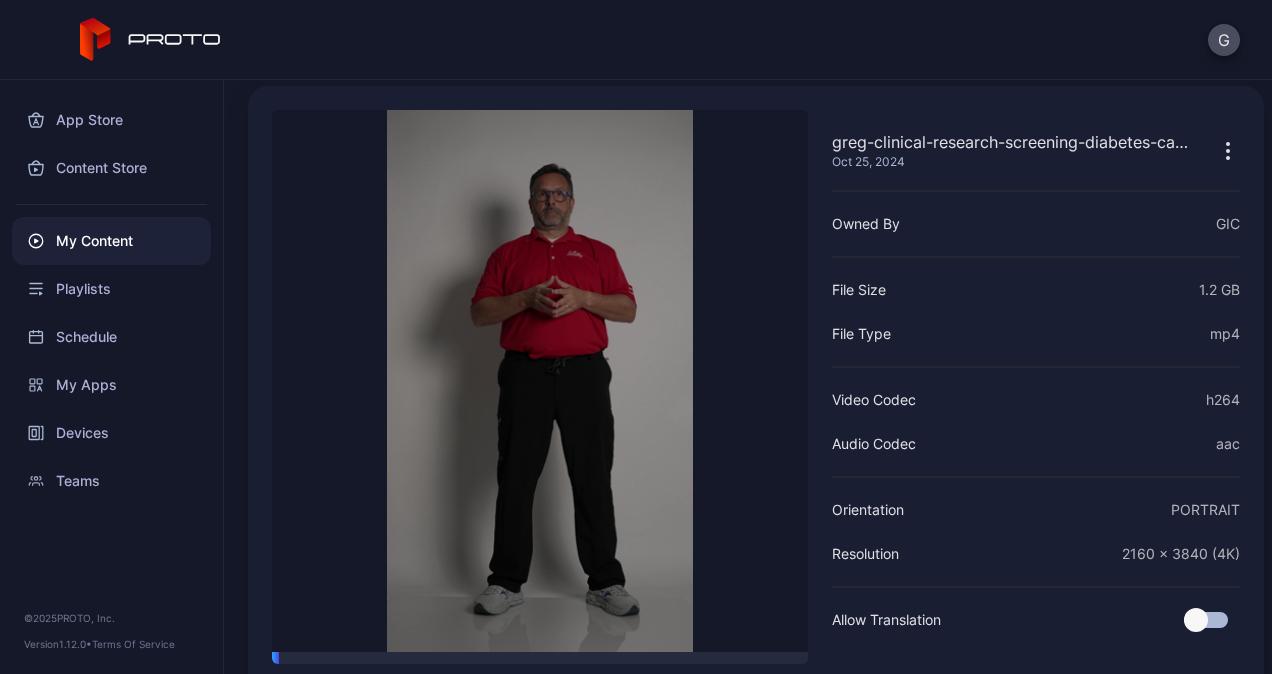 scroll, scrollTop: 0, scrollLeft: 0, axis: both 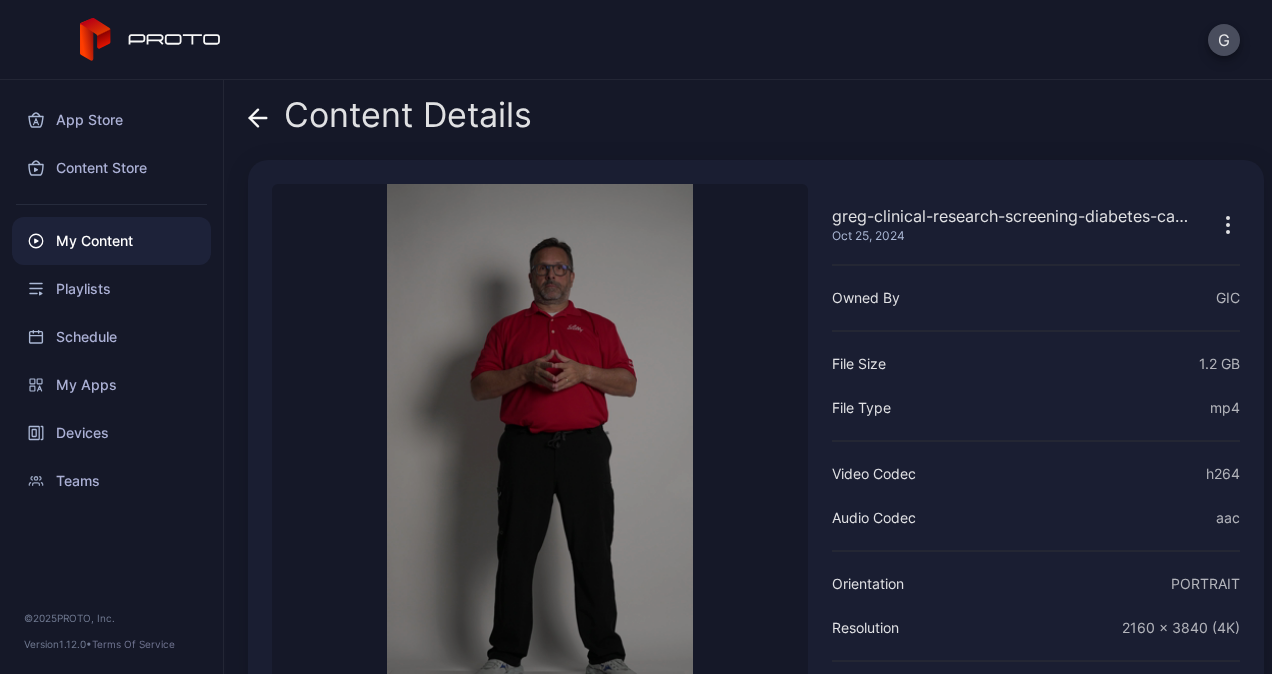 click on "Content Details" at bounding box center [390, 120] 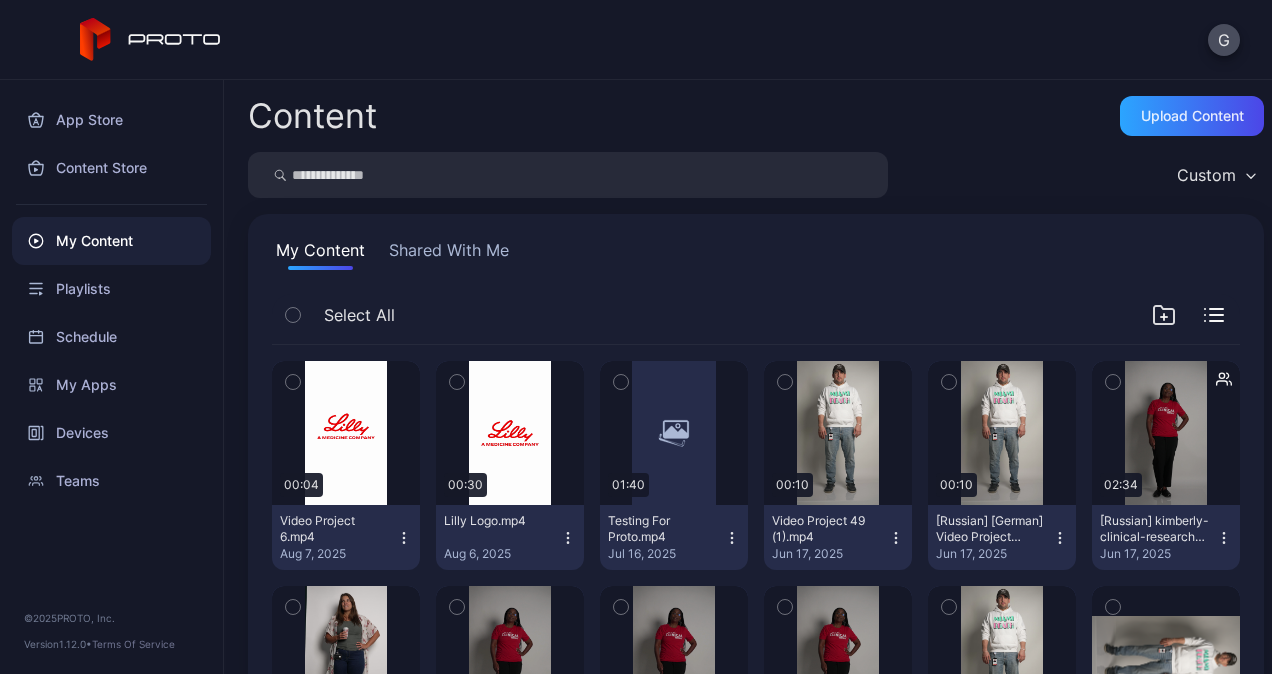 scroll, scrollTop: 1076, scrollLeft: 0, axis: vertical 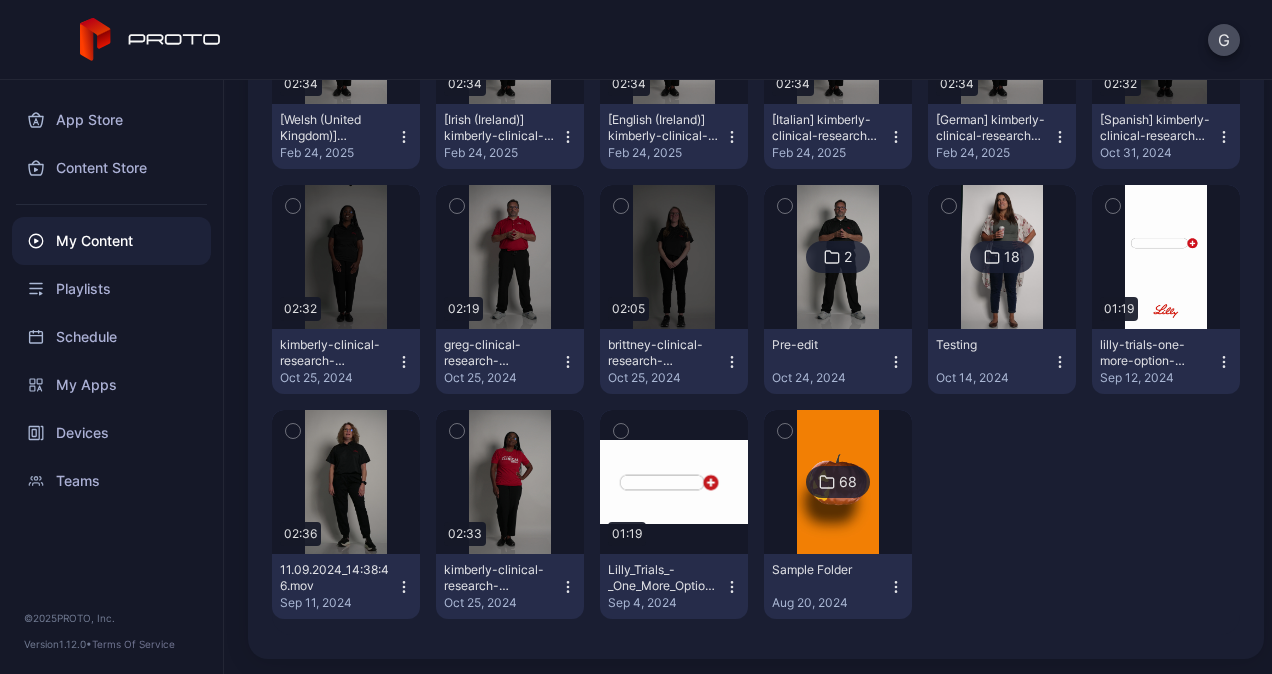 click 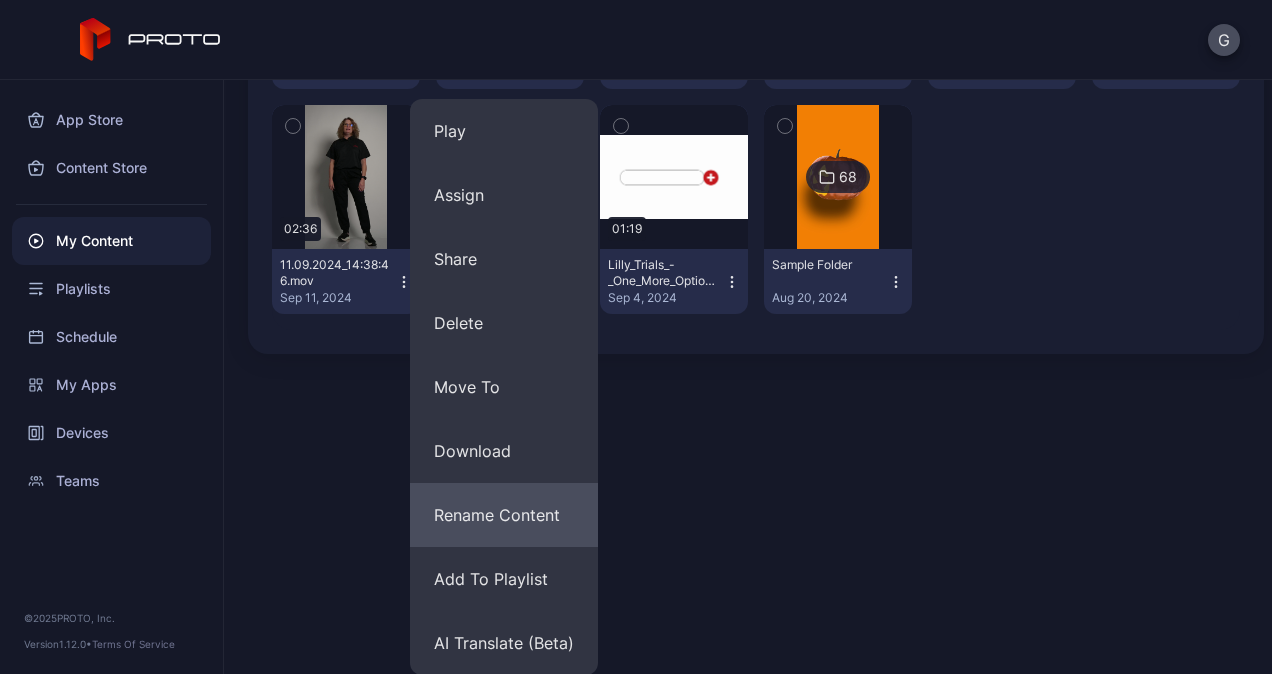 scroll, scrollTop: 1382, scrollLeft: 0, axis: vertical 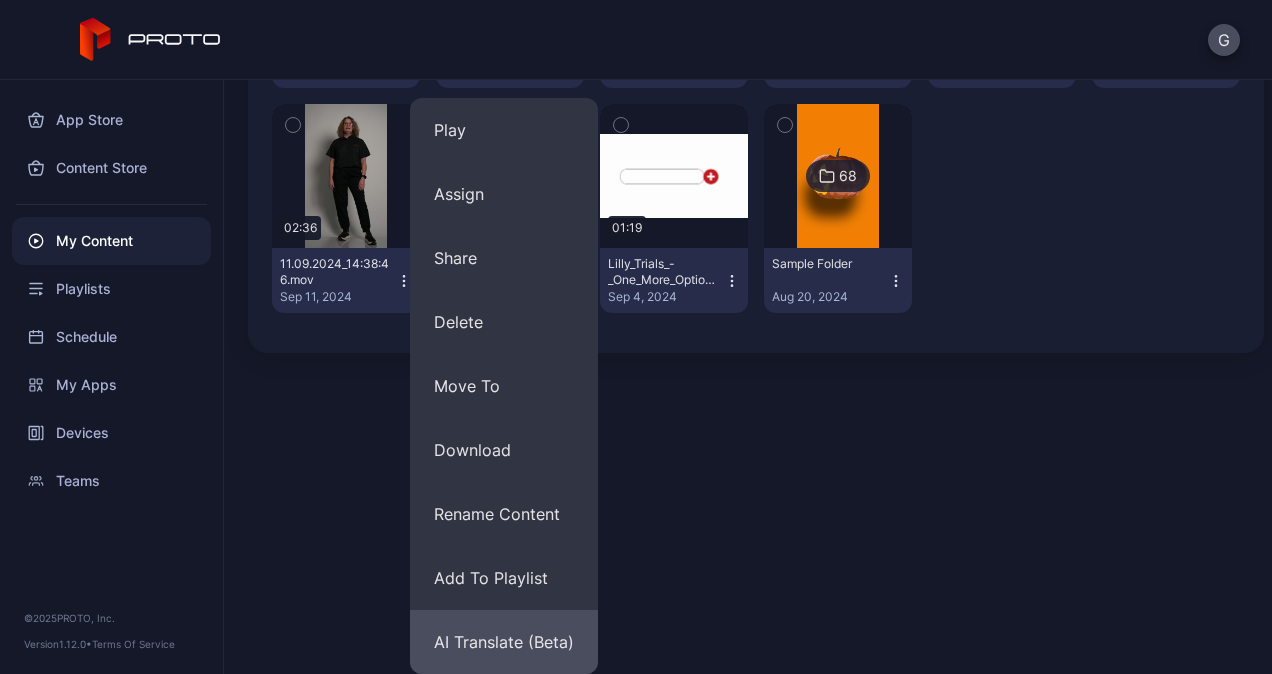 click on "AI Translate (Beta)" at bounding box center [504, 642] 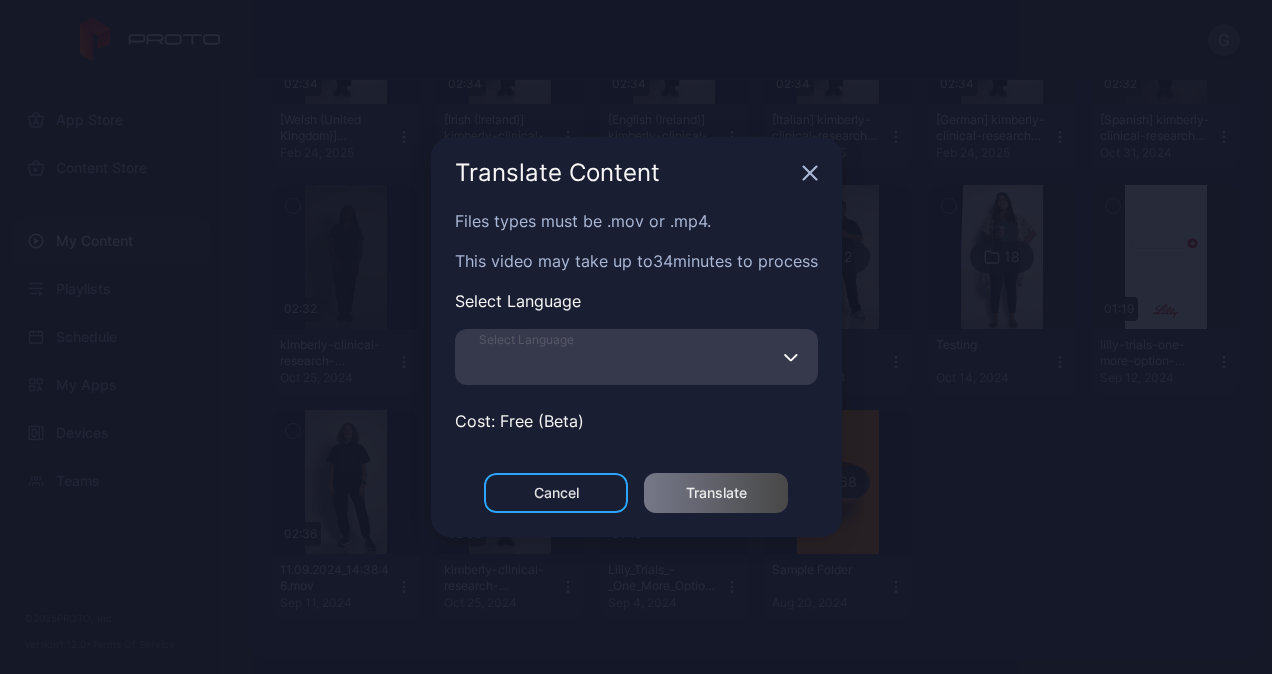 click on "Select Language" at bounding box center [636, 357] 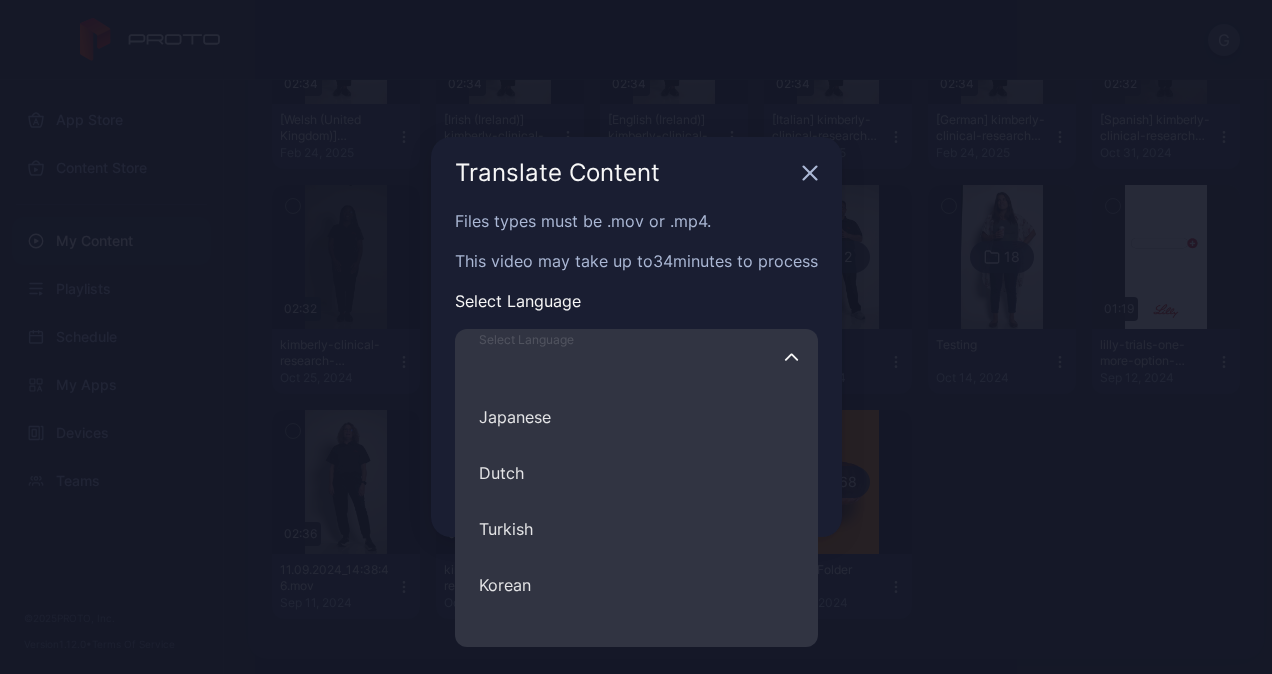 scroll, scrollTop: 0, scrollLeft: 0, axis: both 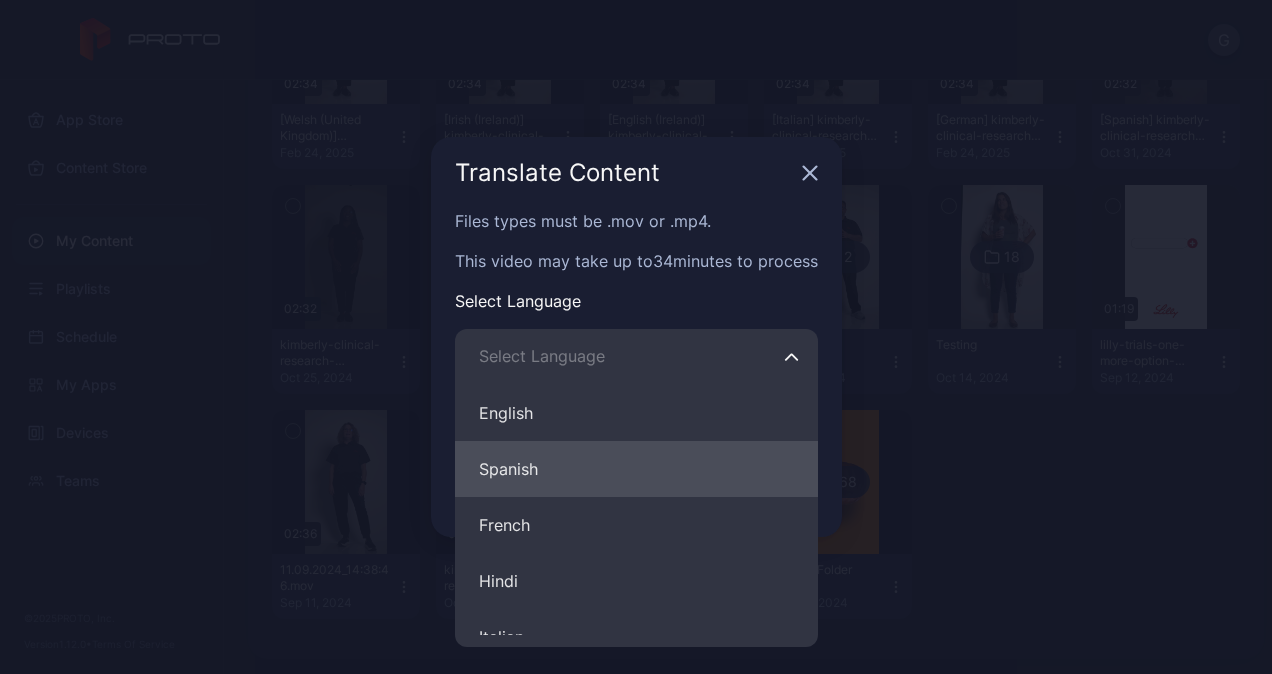 click on "Spanish" at bounding box center (636, 469) 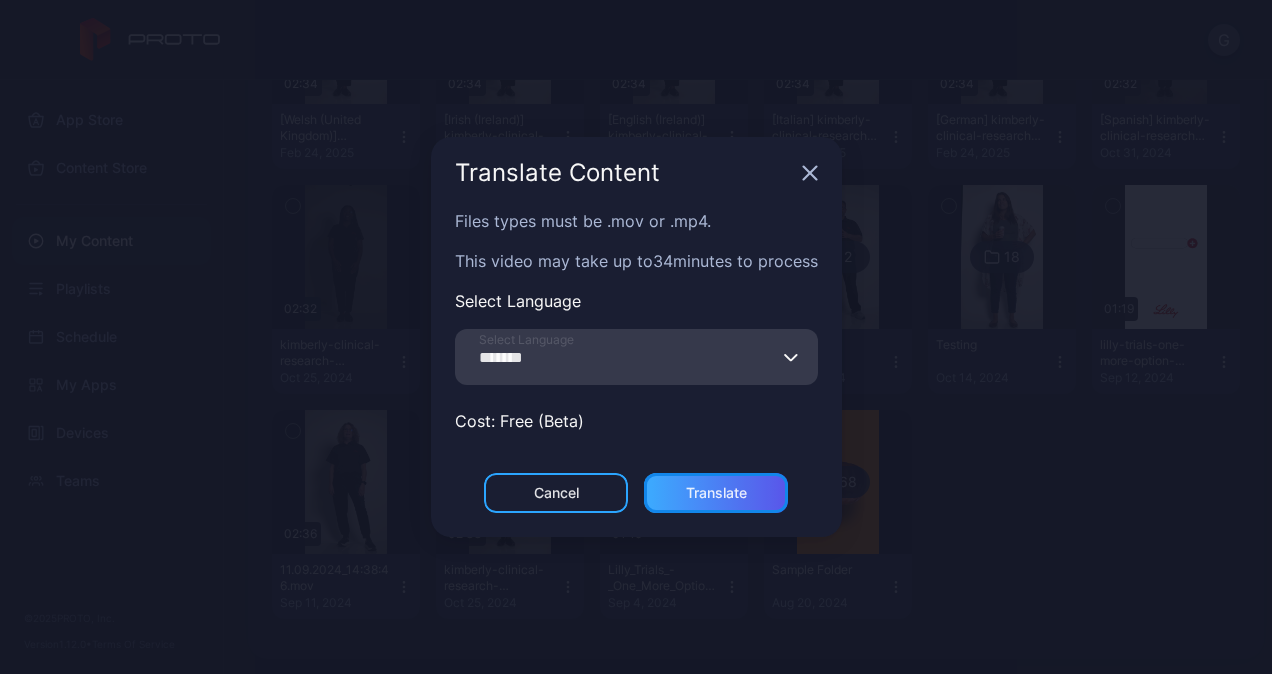 click on "Translate" at bounding box center (716, 493) 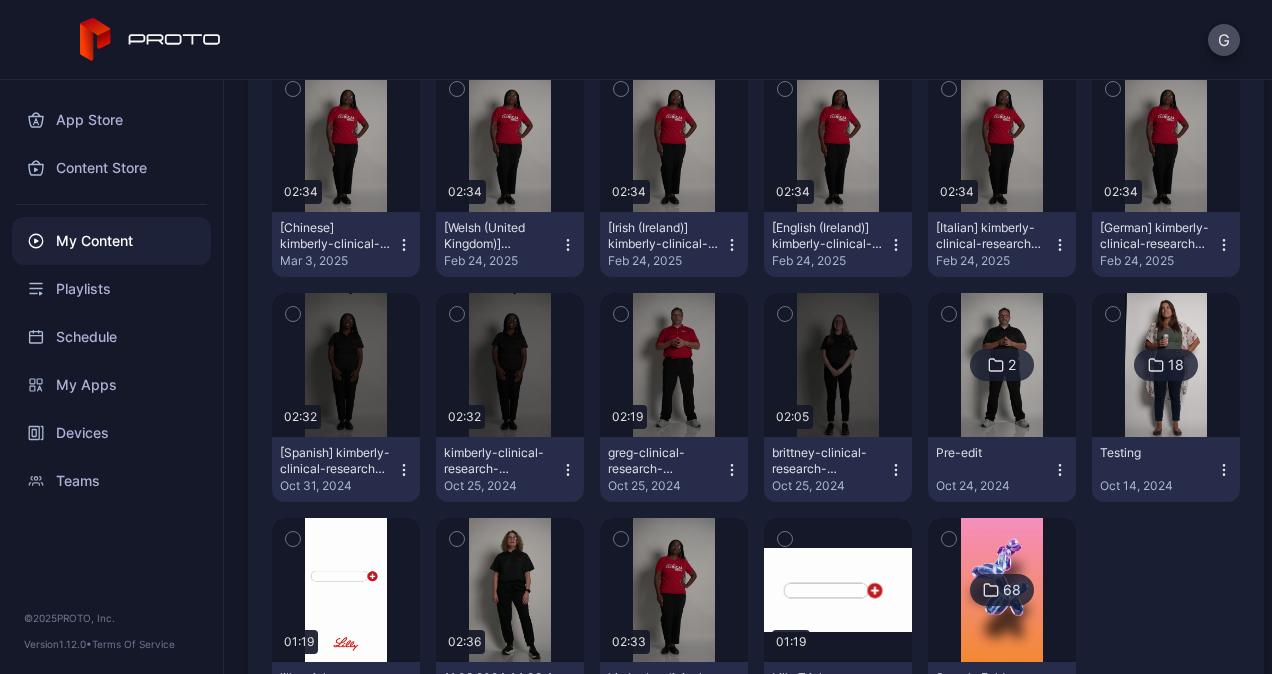 scroll, scrollTop: 1000, scrollLeft: 0, axis: vertical 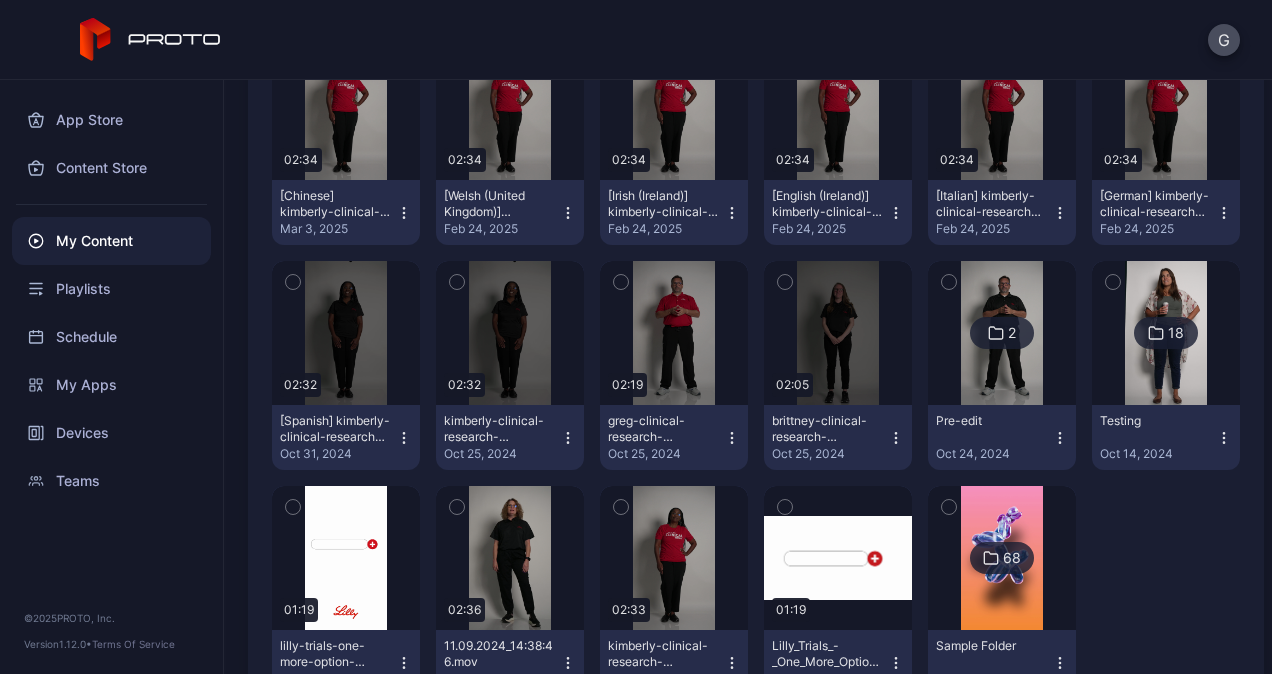 click 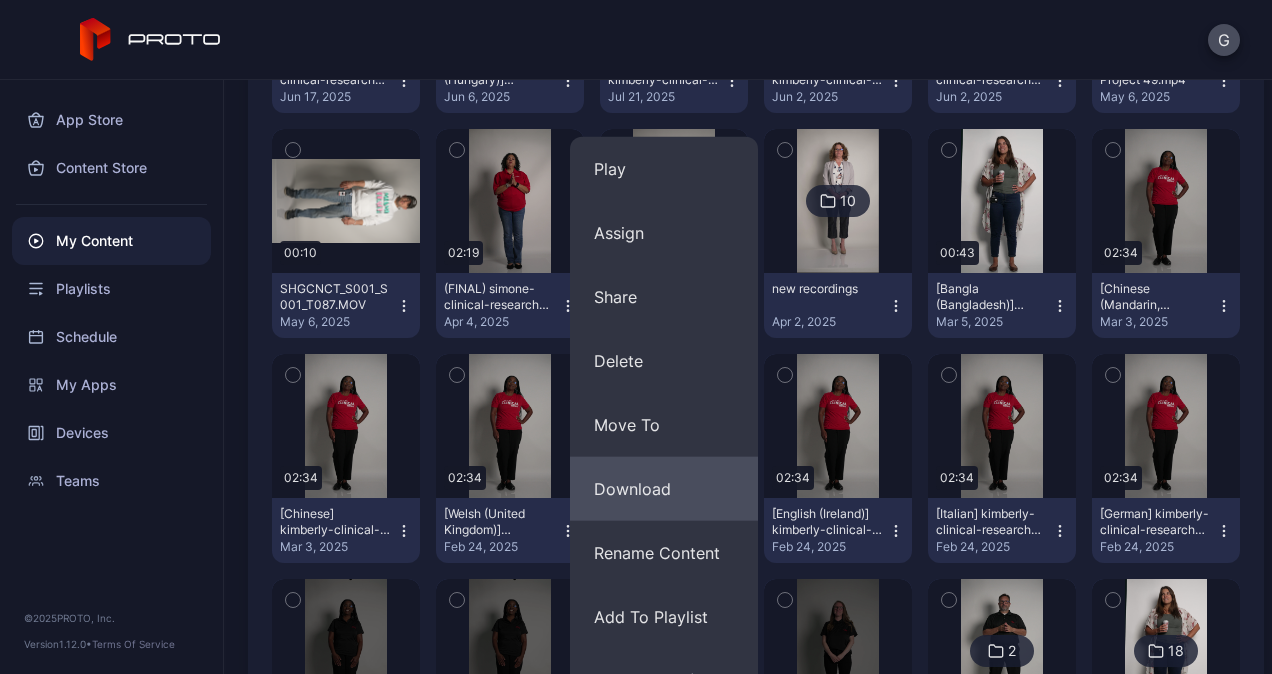 scroll, scrollTop: 882, scrollLeft: 0, axis: vertical 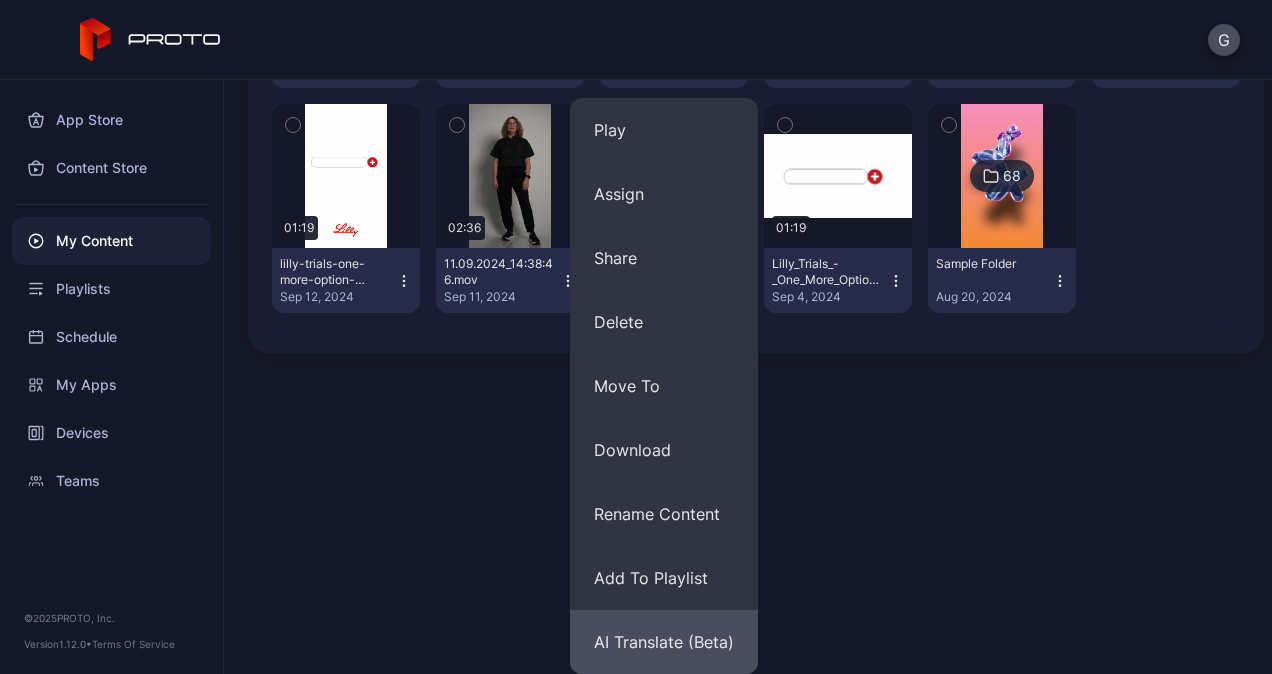 click on "AI Translate (Beta)" at bounding box center [664, 642] 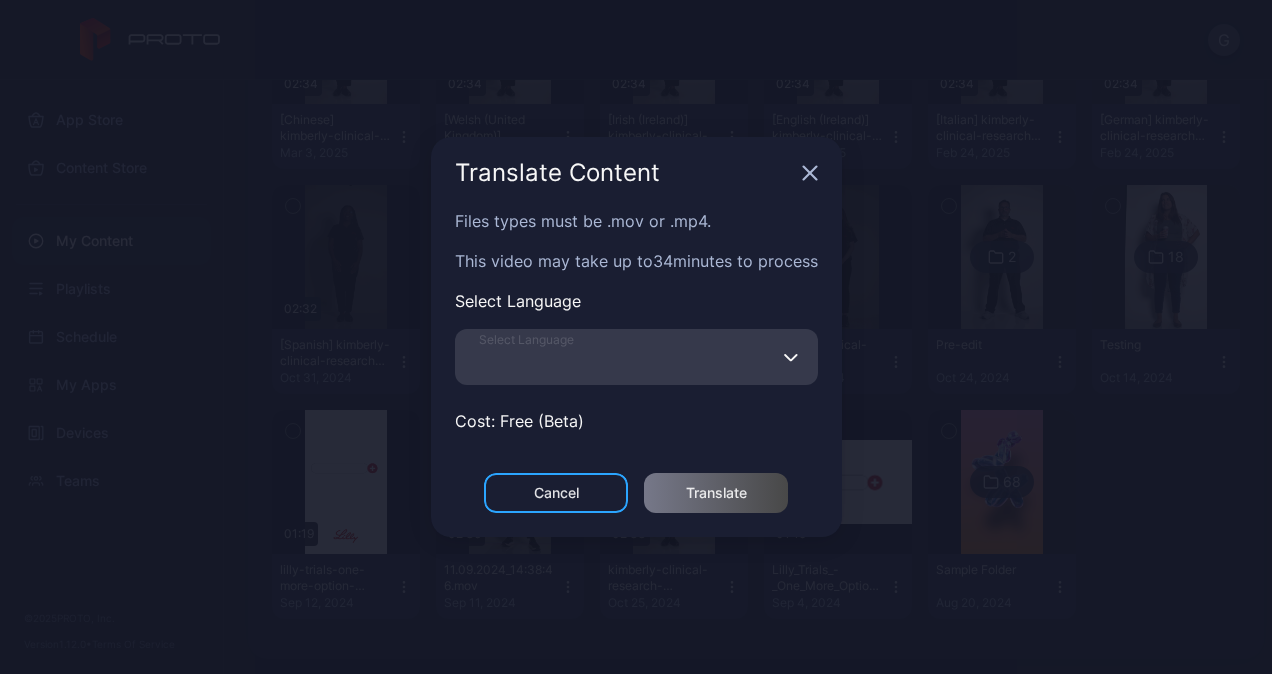 click on "Select Language" at bounding box center (636, 357) 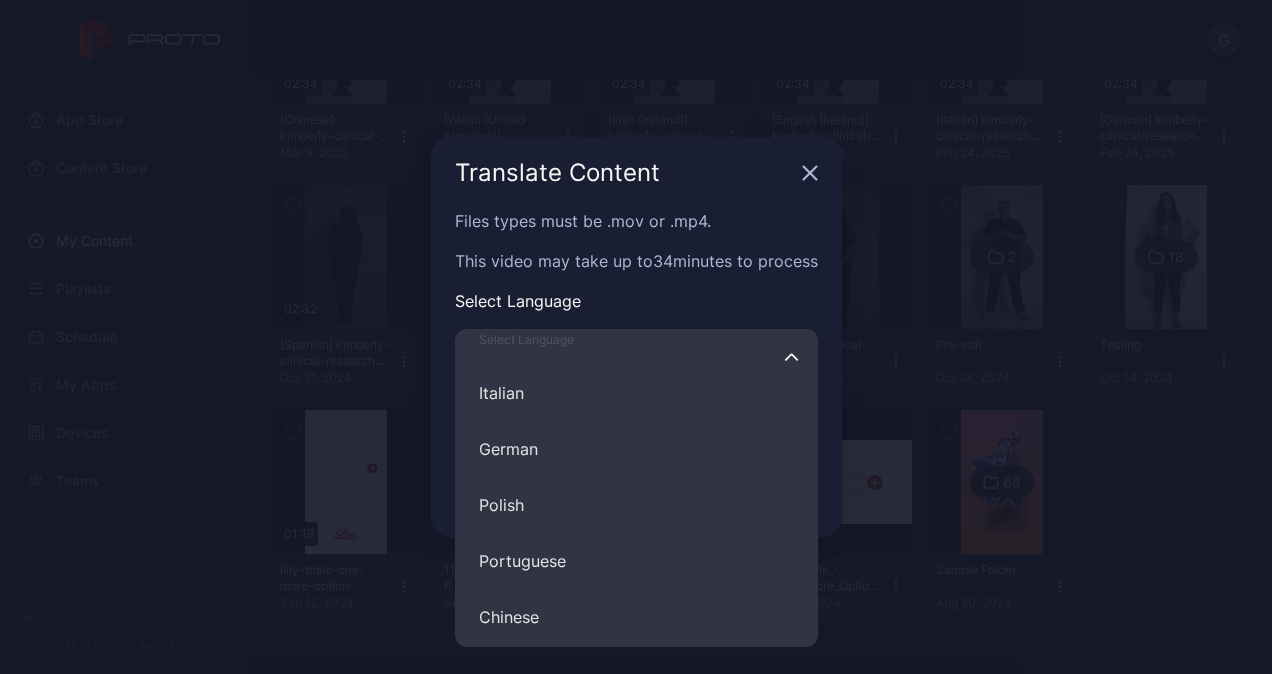 scroll, scrollTop: 0, scrollLeft: 0, axis: both 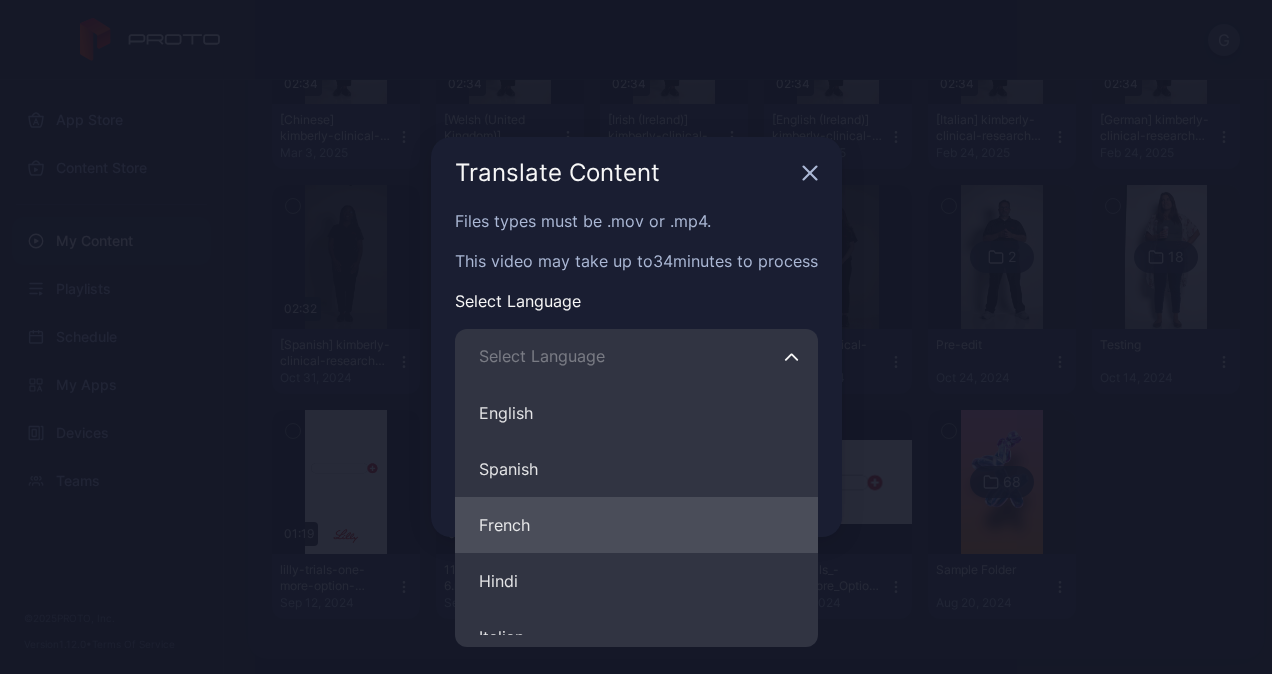 click on "French" at bounding box center (636, 525) 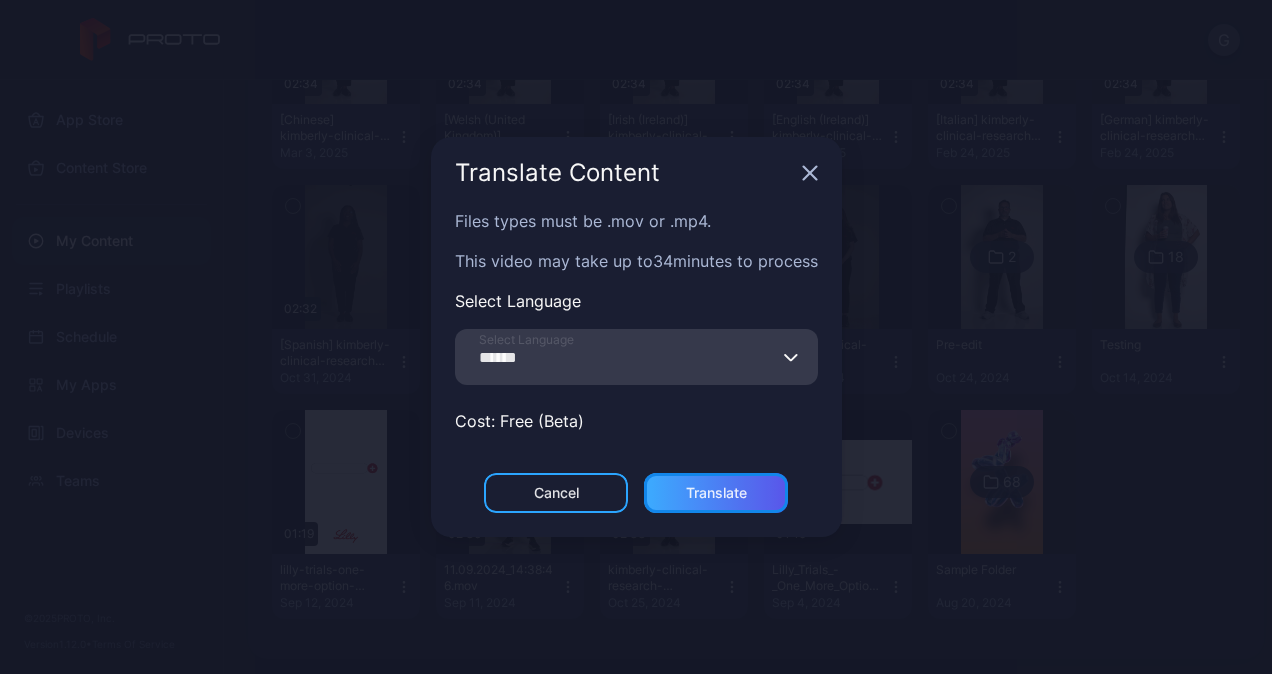 click on "Translate" at bounding box center (716, 493) 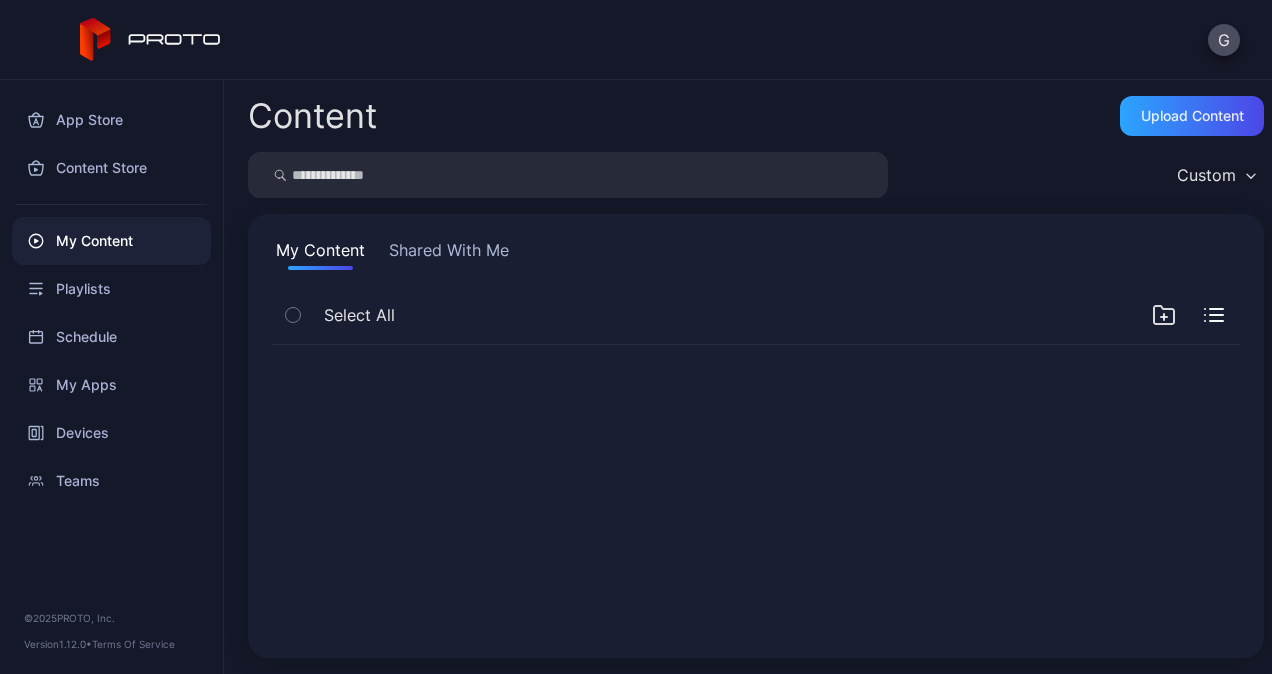 scroll, scrollTop: 0, scrollLeft: 0, axis: both 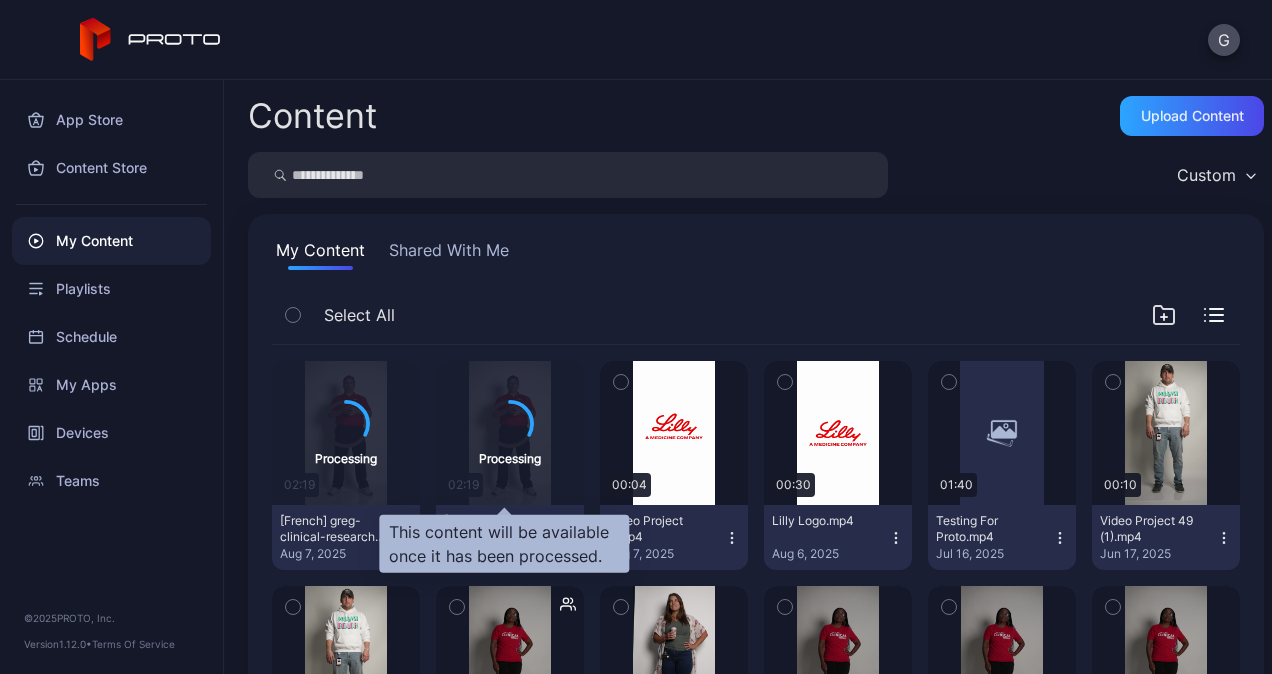 click on "Processing" at bounding box center [510, 433] 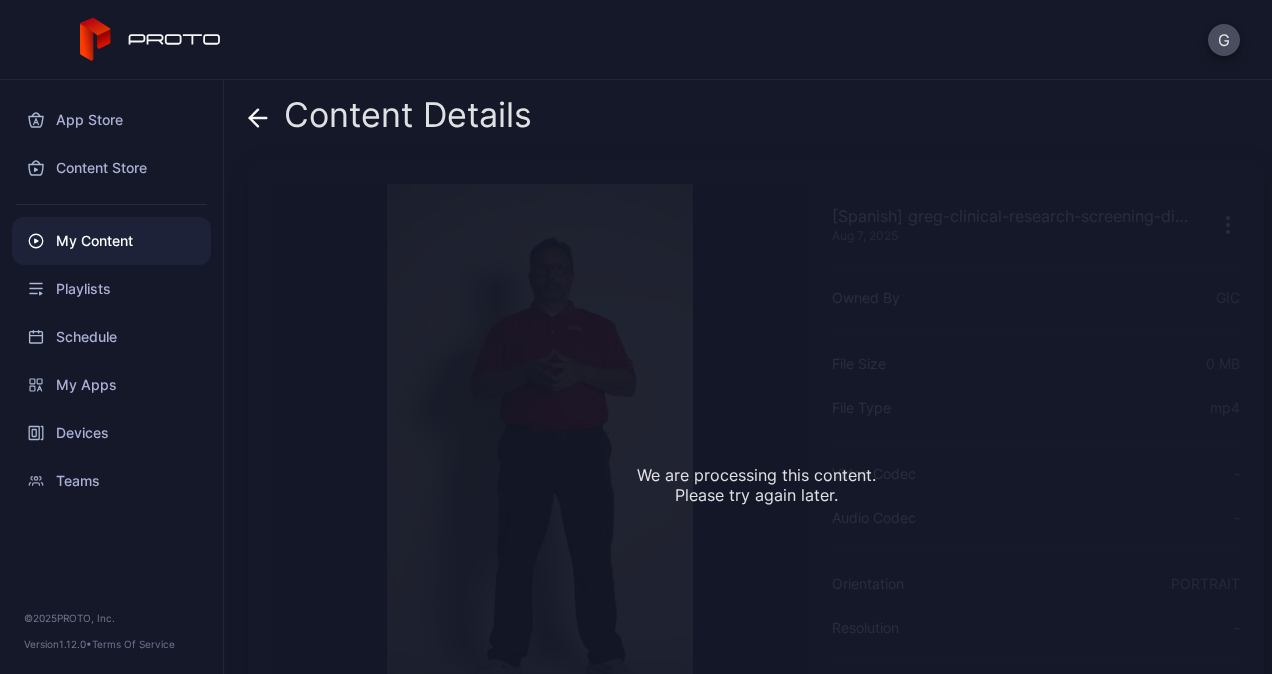 click 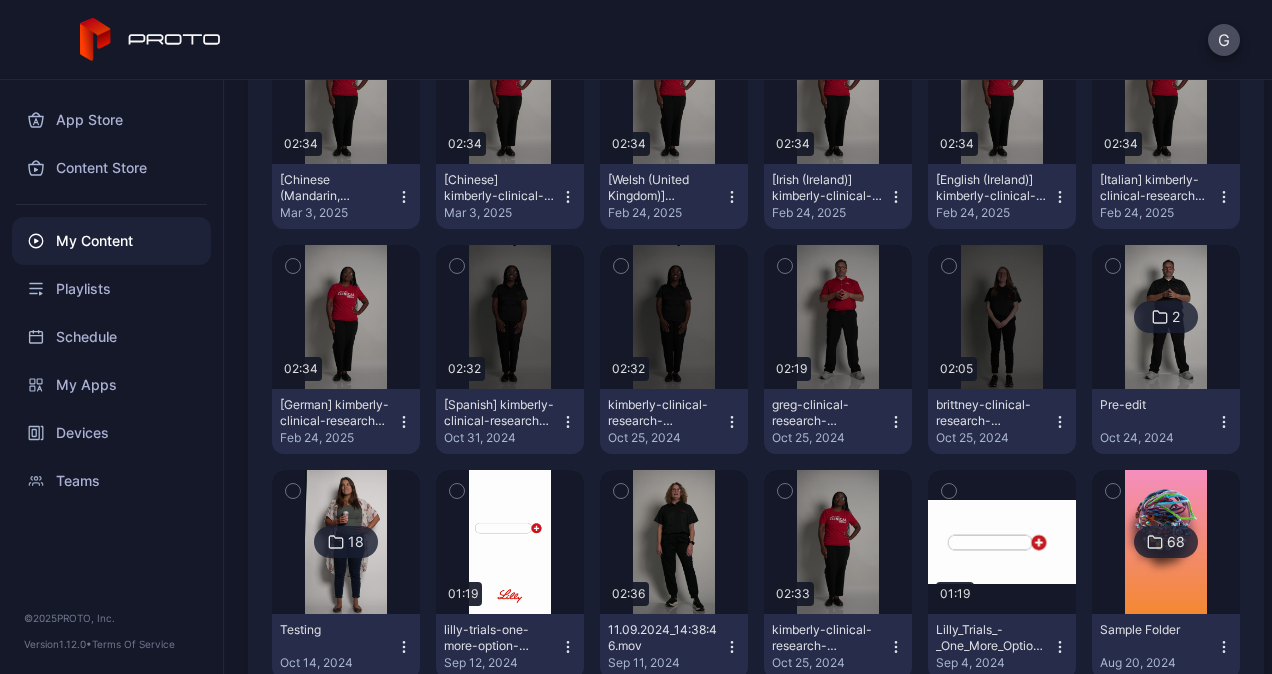 scroll, scrollTop: 1092, scrollLeft: 0, axis: vertical 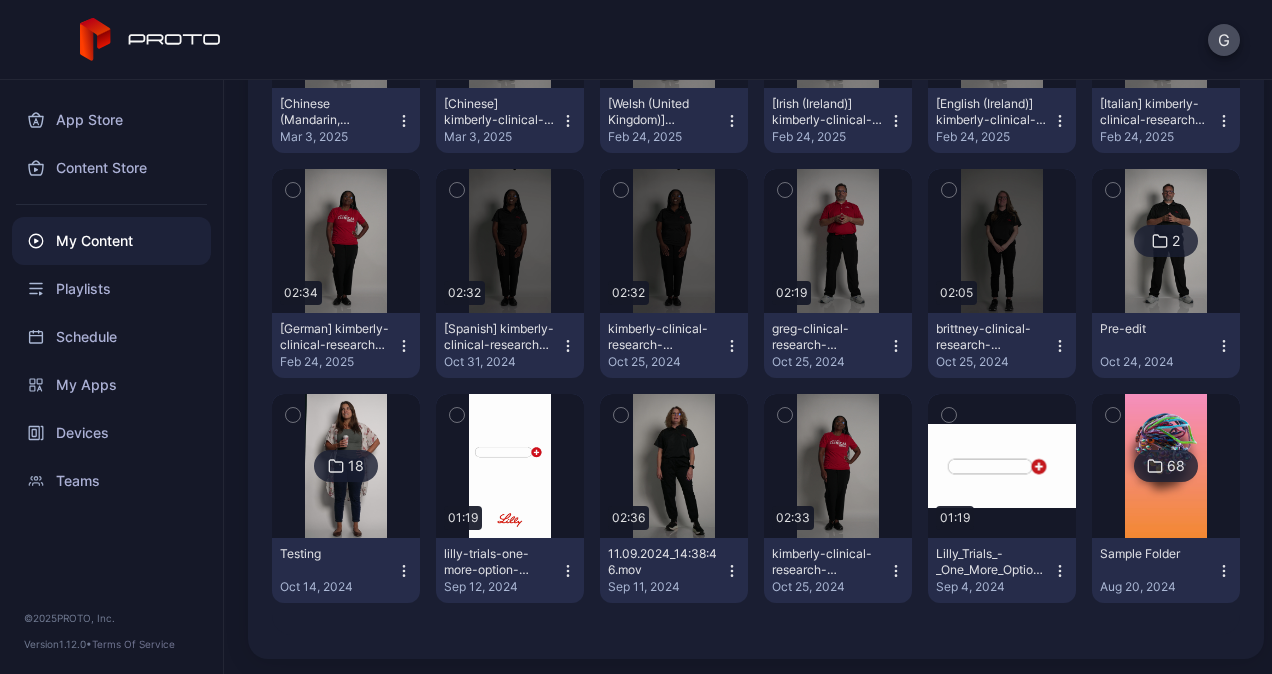 click 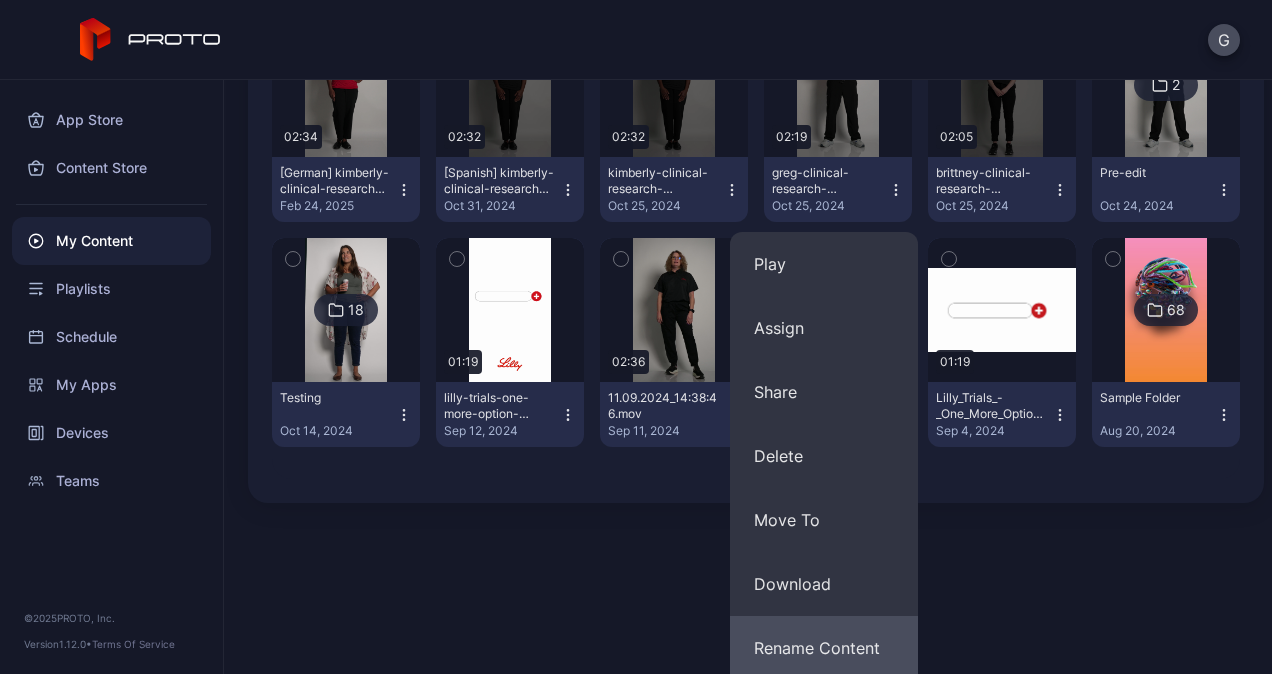 scroll, scrollTop: 1382, scrollLeft: 0, axis: vertical 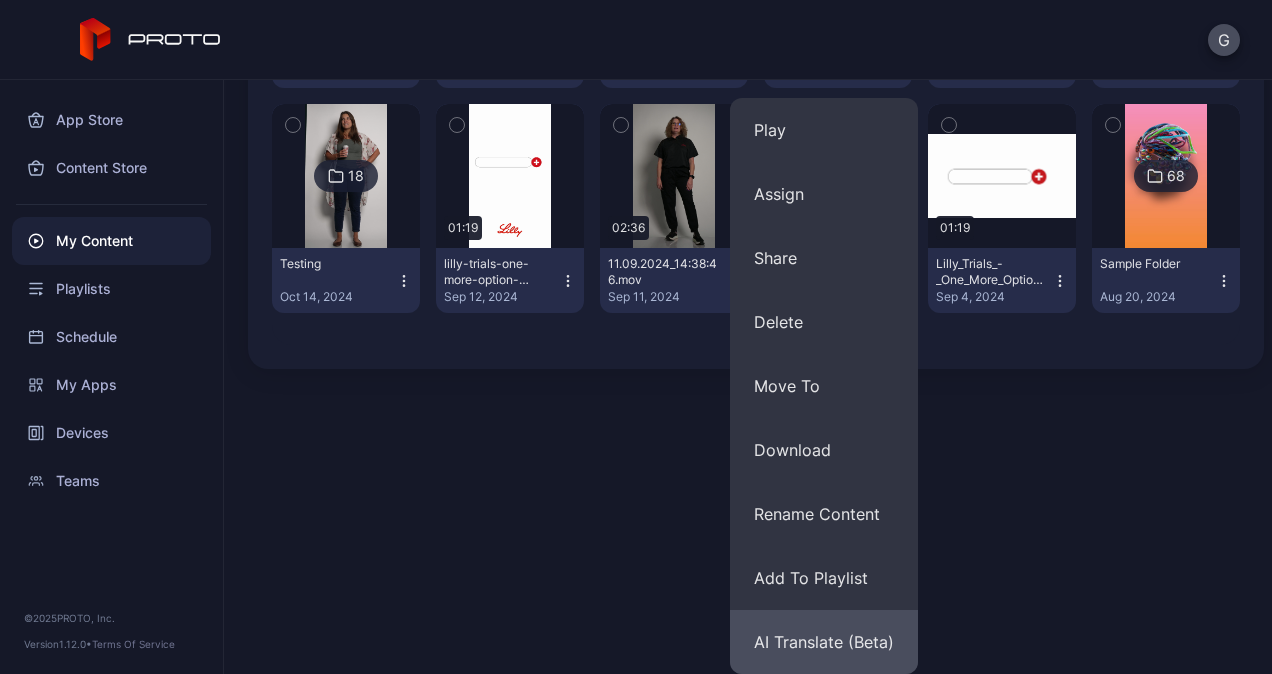 click on "AI Translate (Beta)" at bounding box center [824, 642] 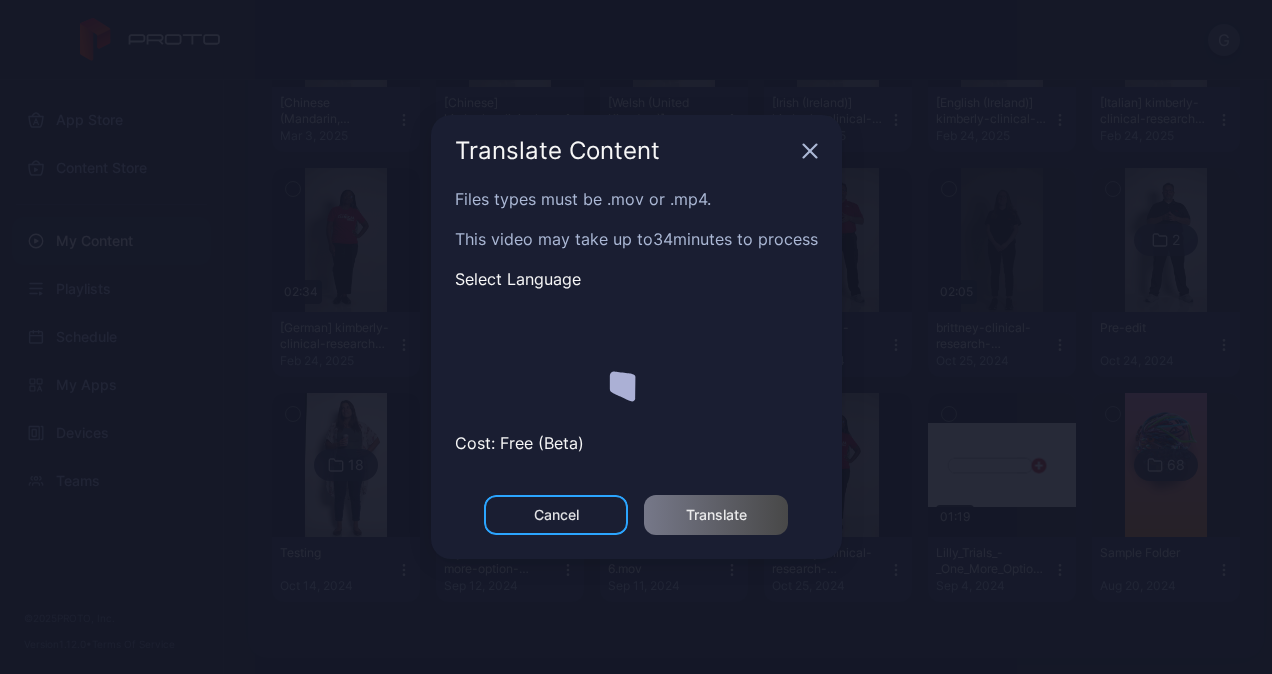 scroll, scrollTop: 1092, scrollLeft: 0, axis: vertical 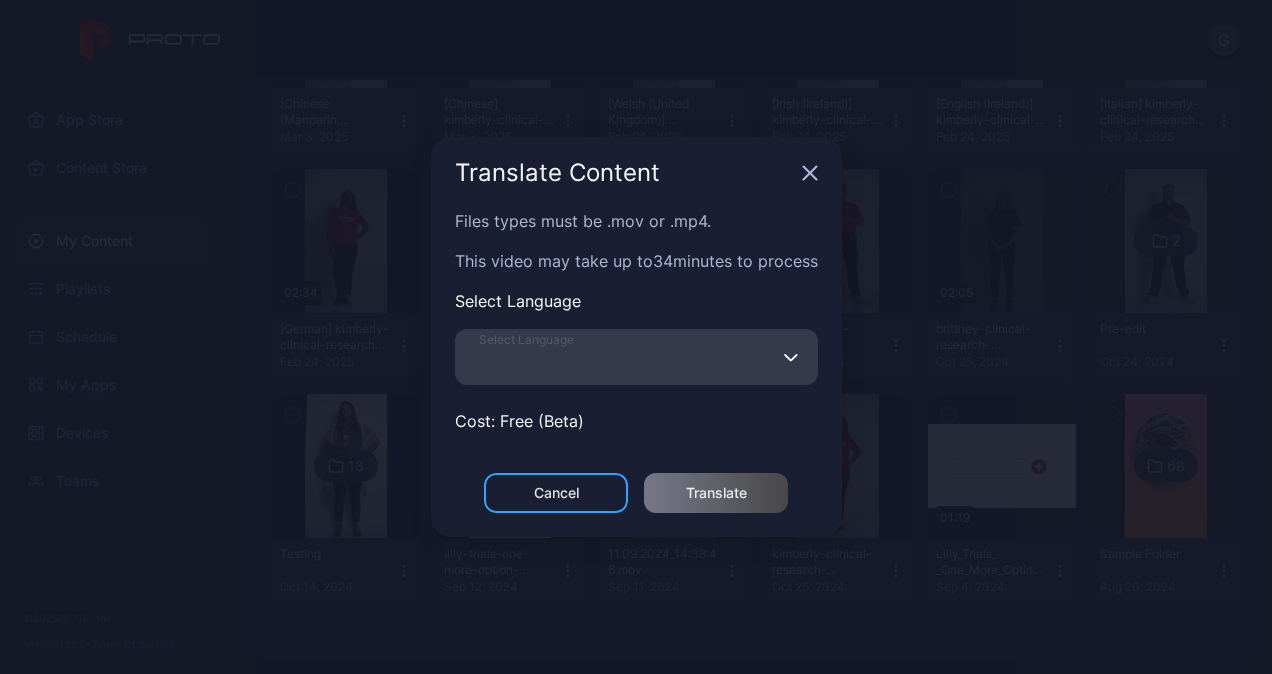 click on "Select Language" at bounding box center [636, 357] 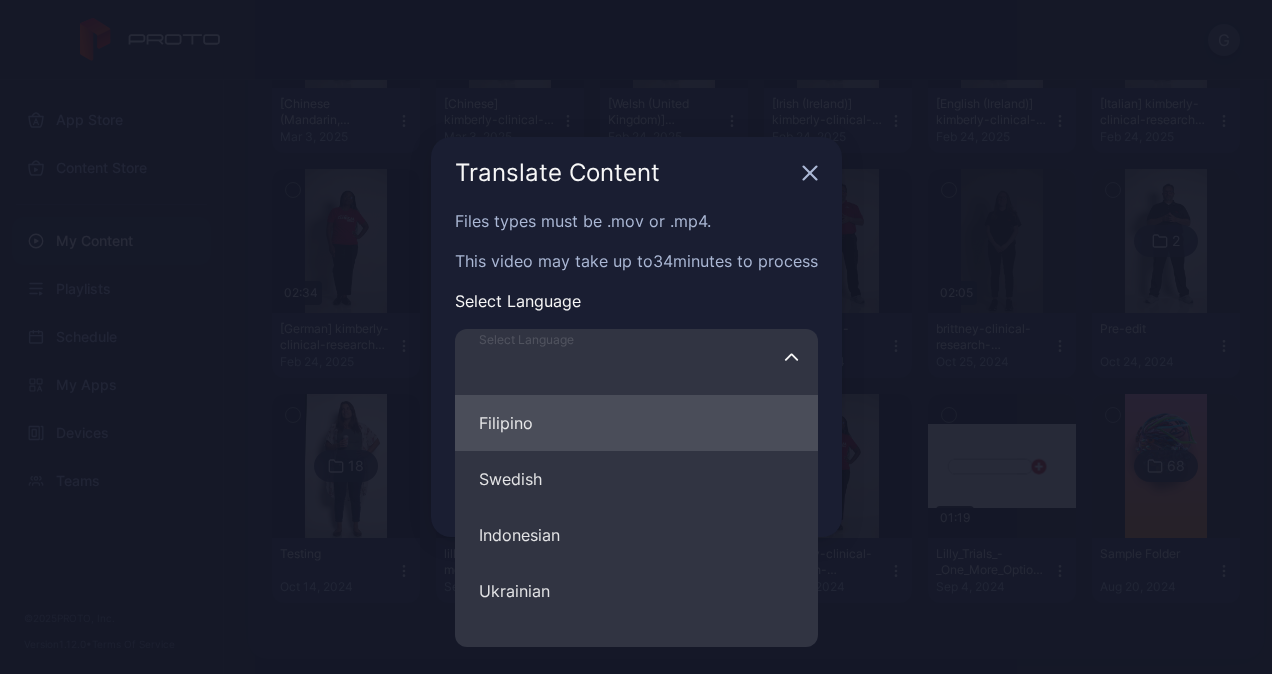 scroll, scrollTop: 900, scrollLeft: 0, axis: vertical 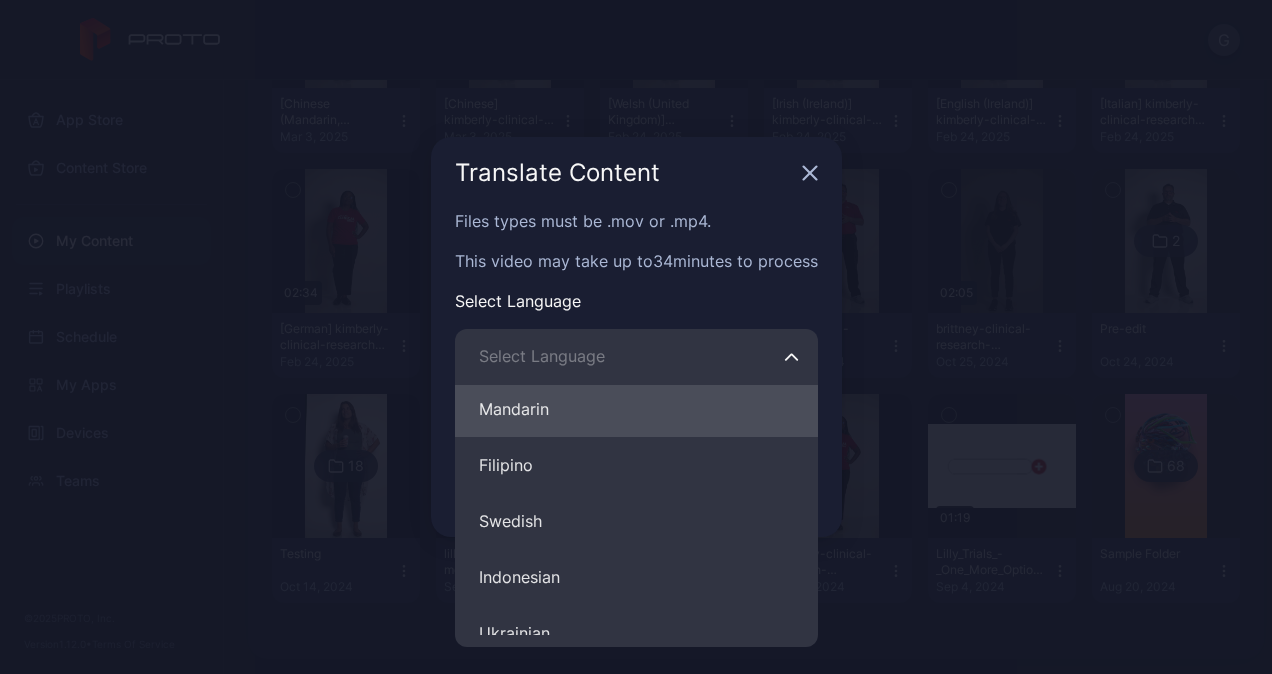 click on "Mandarin" at bounding box center [636, 409] 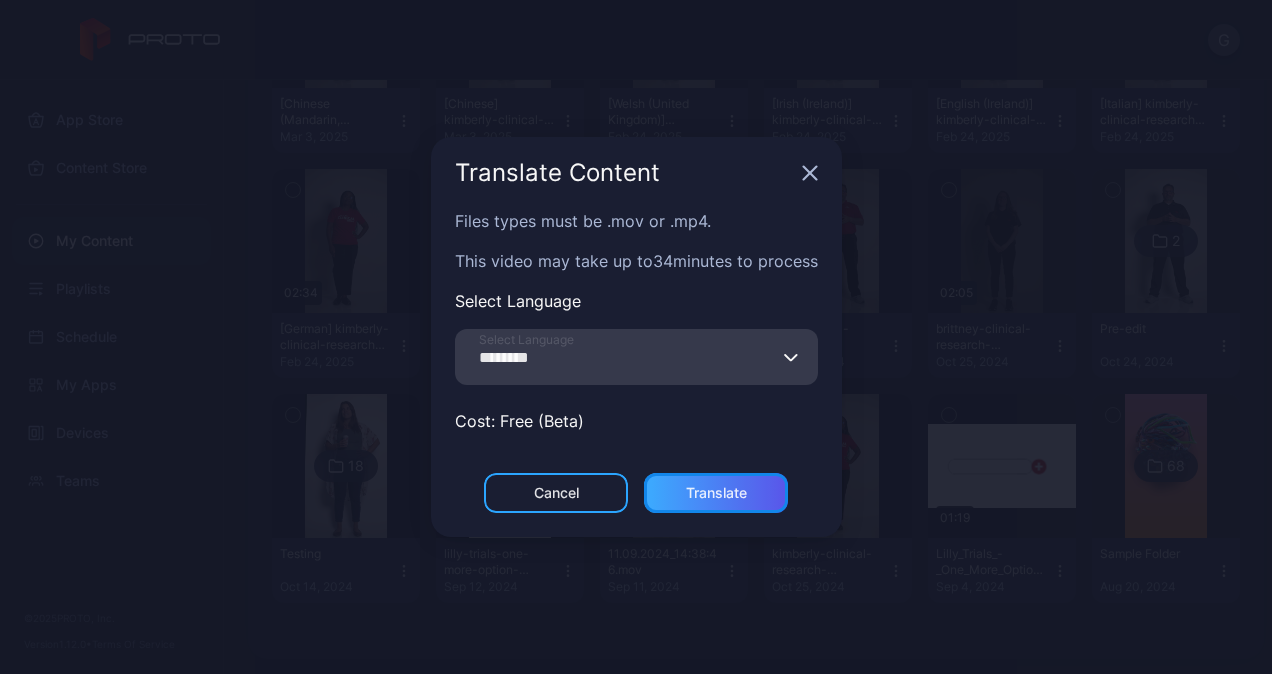 click on "Translate" at bounding box center [716, 493] 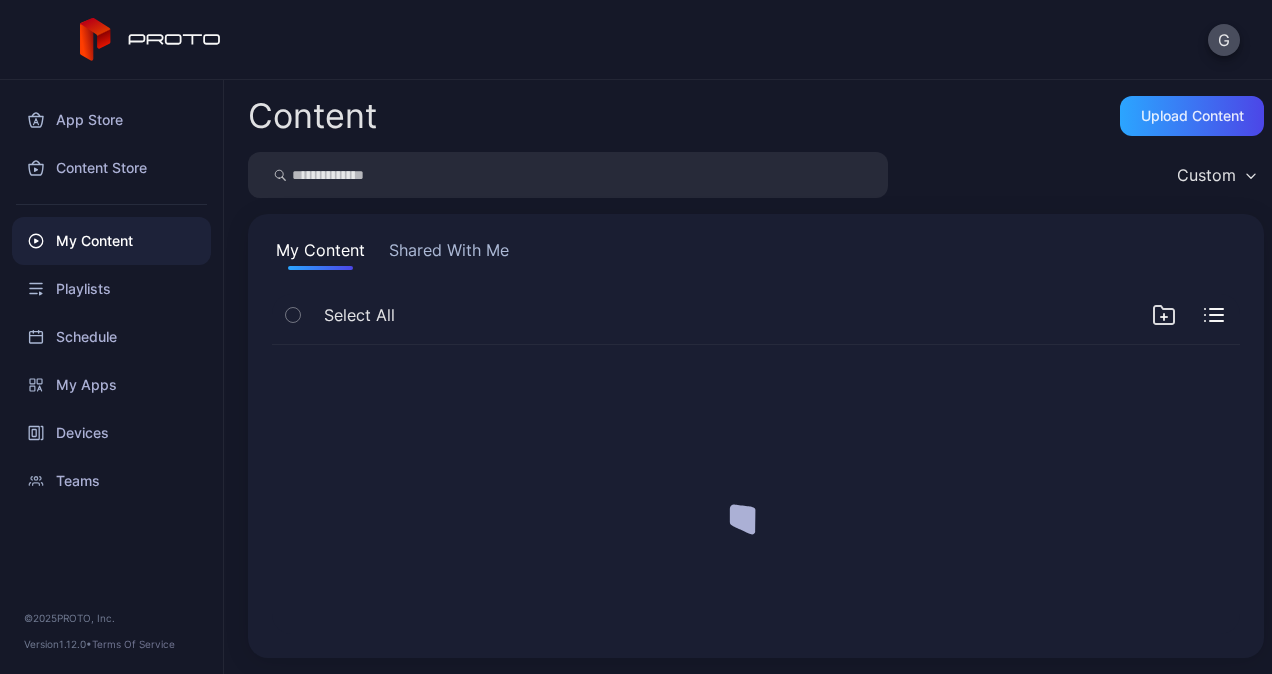 scroll, scrollTop: 0, scrollLeft: 0, axis: both 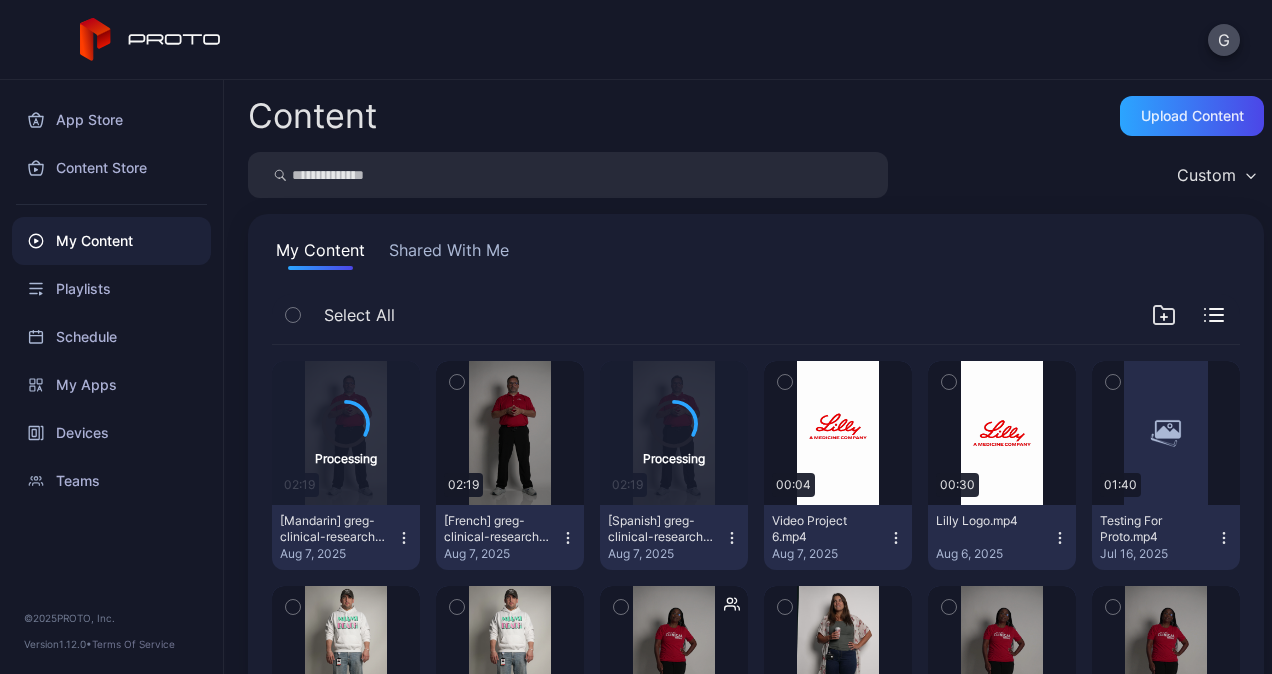 click 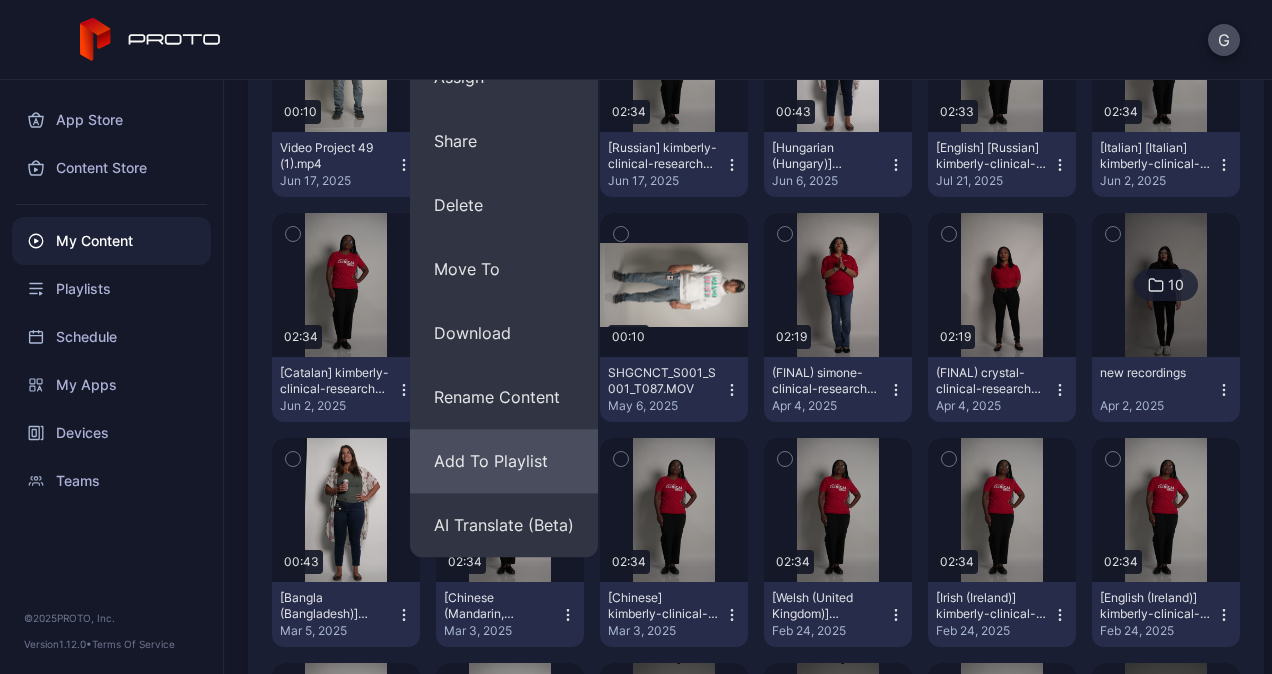 scroll, scrollTop: 600, scrollLeft: 0, axis: vertical 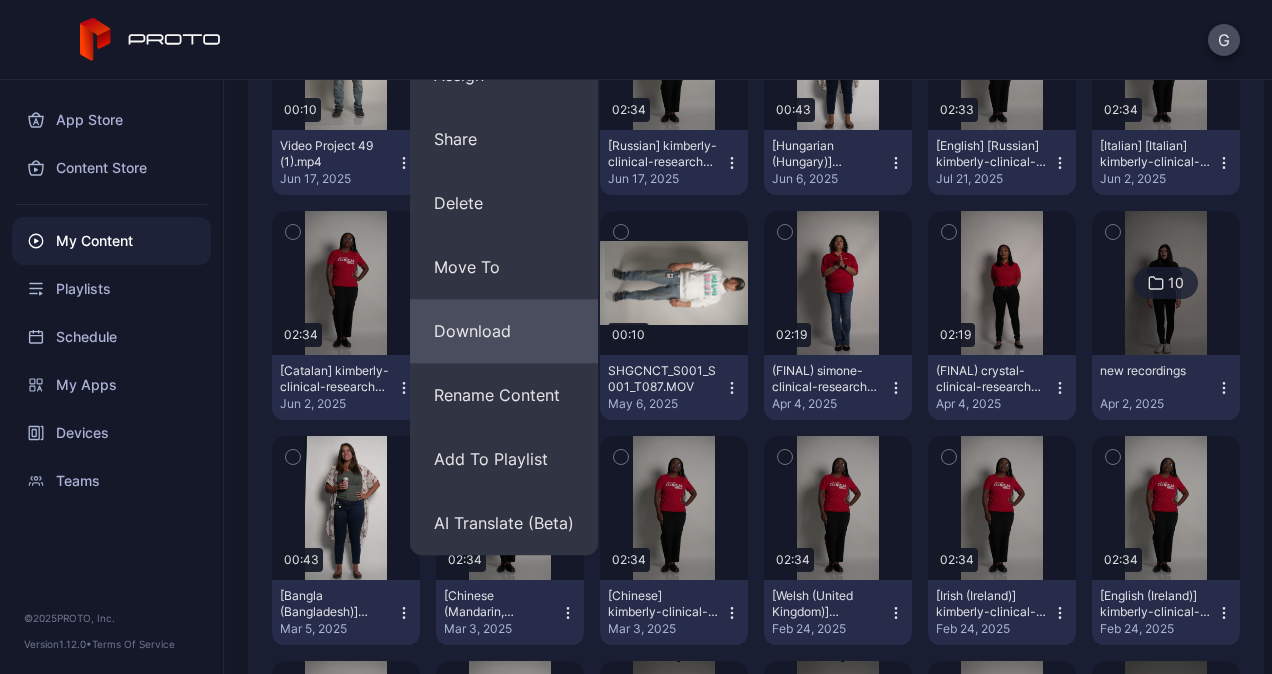 click on "Download" at bounding box center (504, 331) 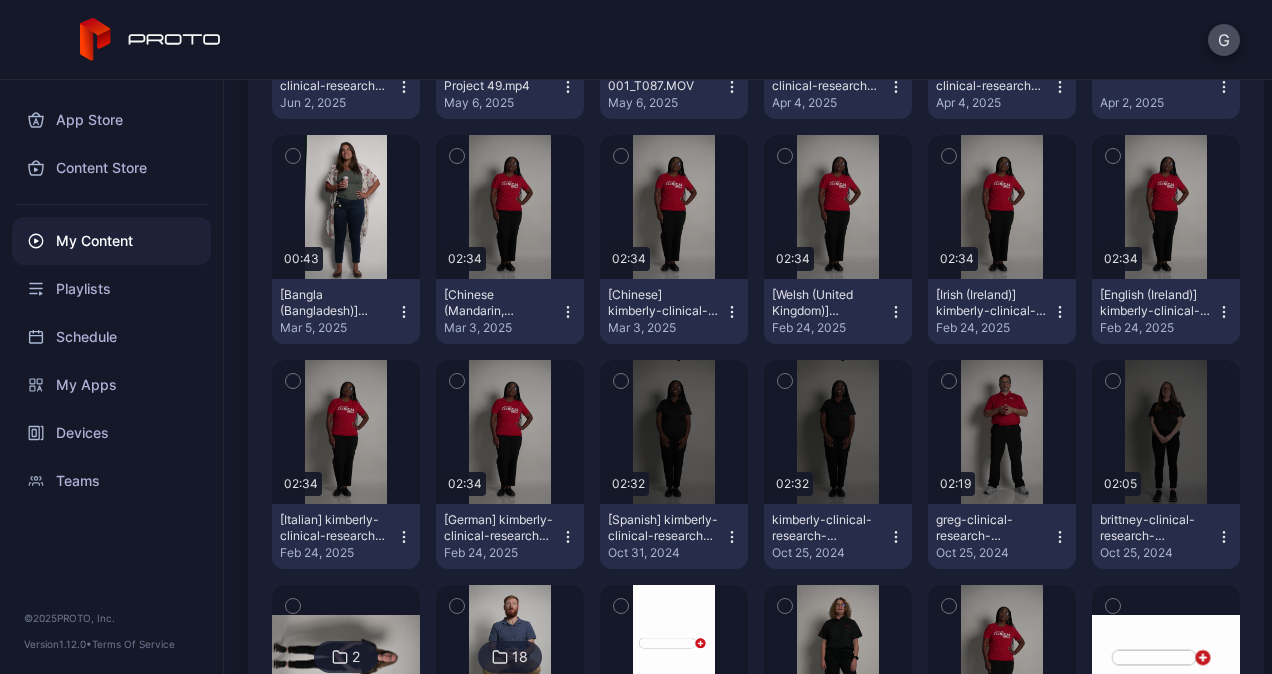 scroll, scrollTop: 1000, scrollLeft: 0, axis: vertical 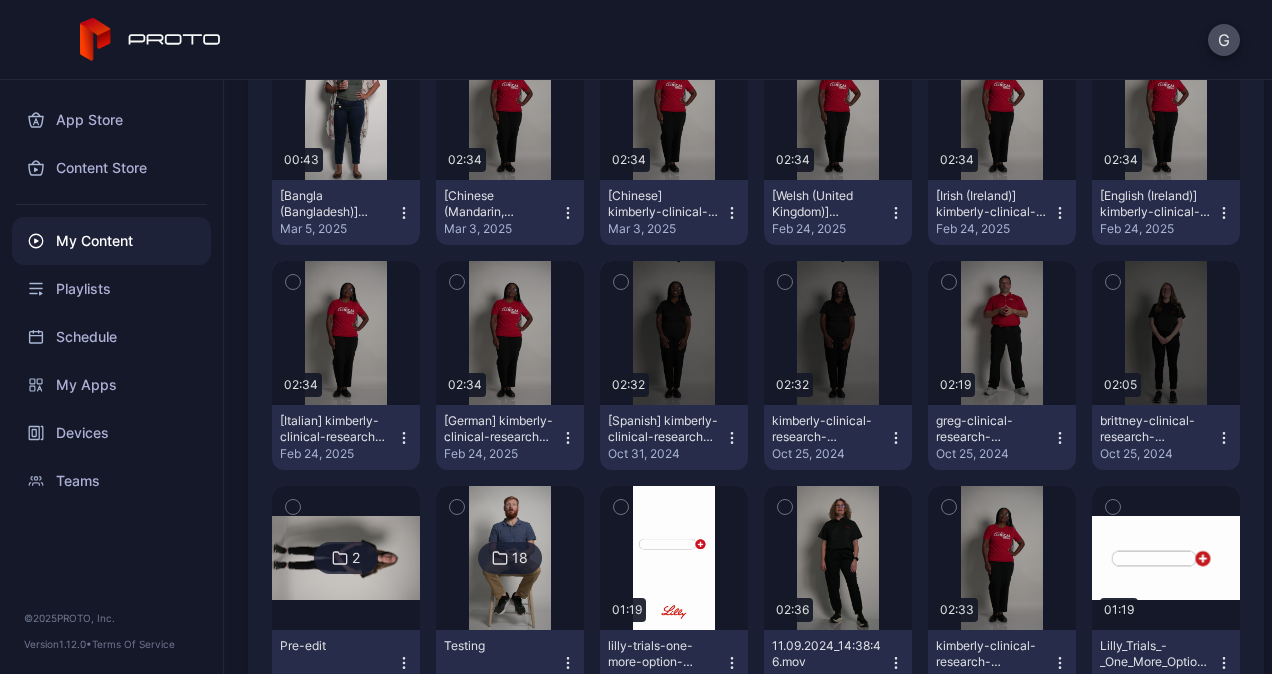 click on "greg-clinical-research-screening-diabetes-cardio-wm.mp4 Oct 25, 2024" at bounding box center (1002, 437) 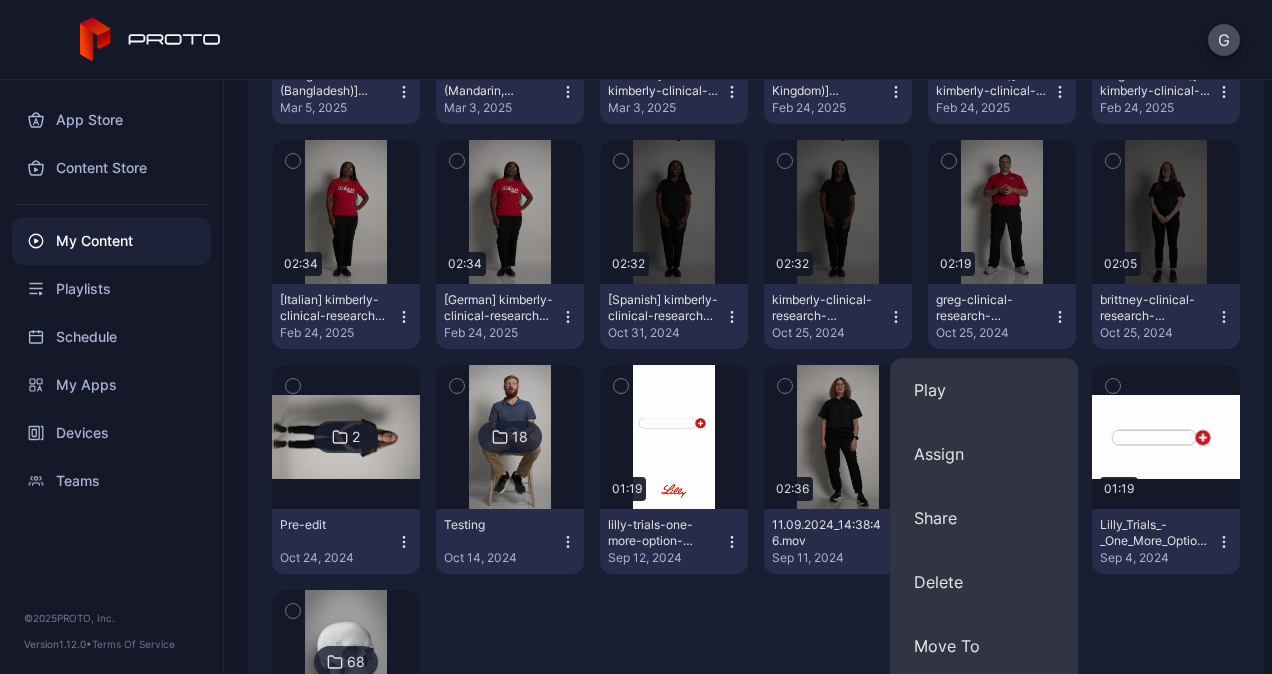 scroll, scrollTop: 1300, scrollLeft: 0, axis: vertical 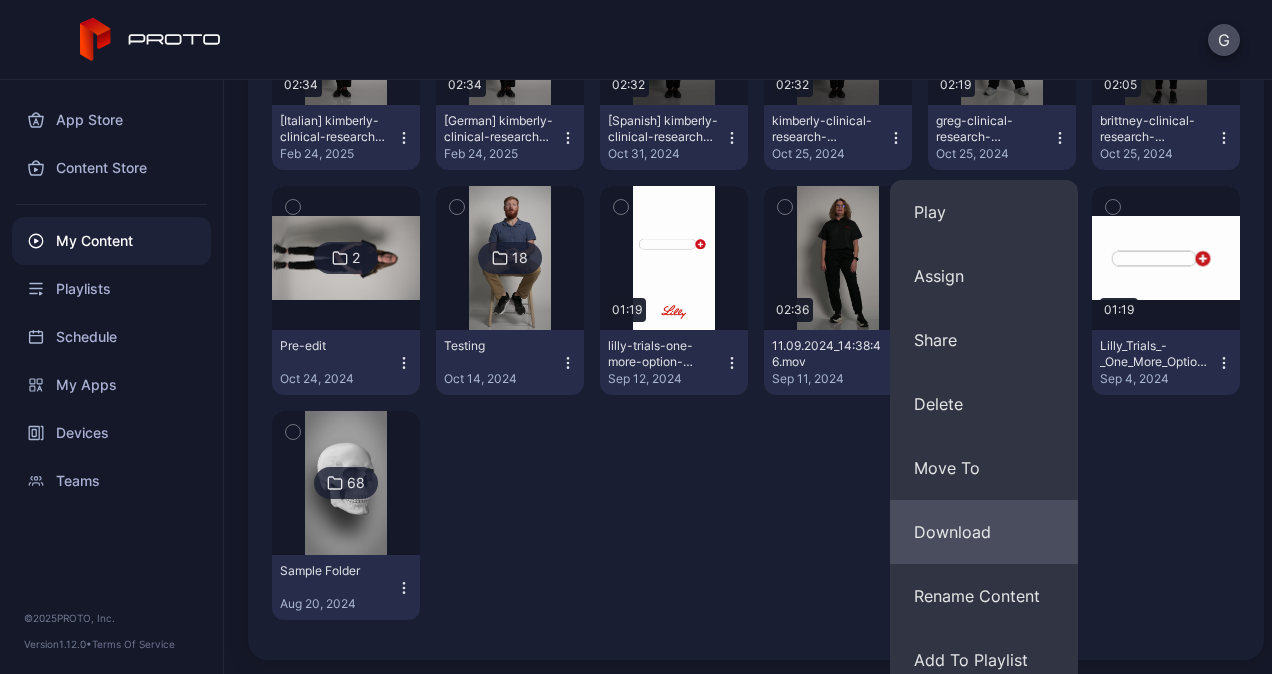 click on "Download" at bounding box center (984, 532) 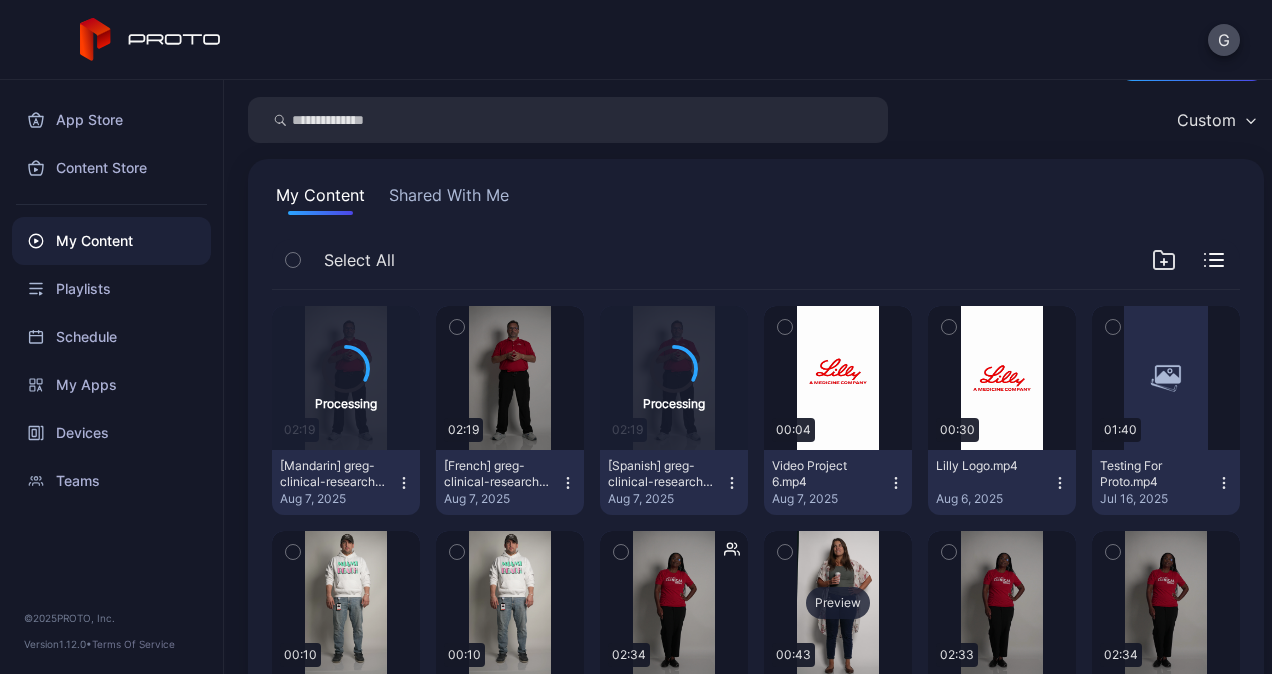 scroll, scrollTop: 0, scrollLeft: 0, axis: both 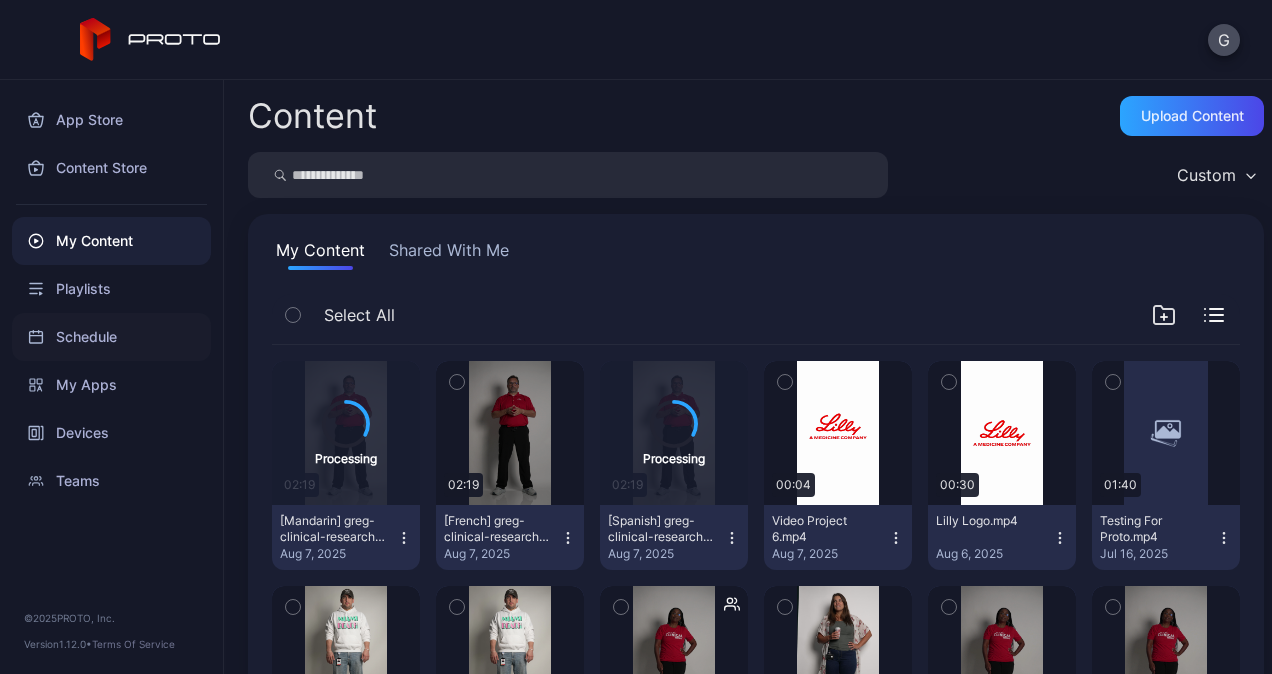 click on "Schedule" at bounding box center (111, 337) 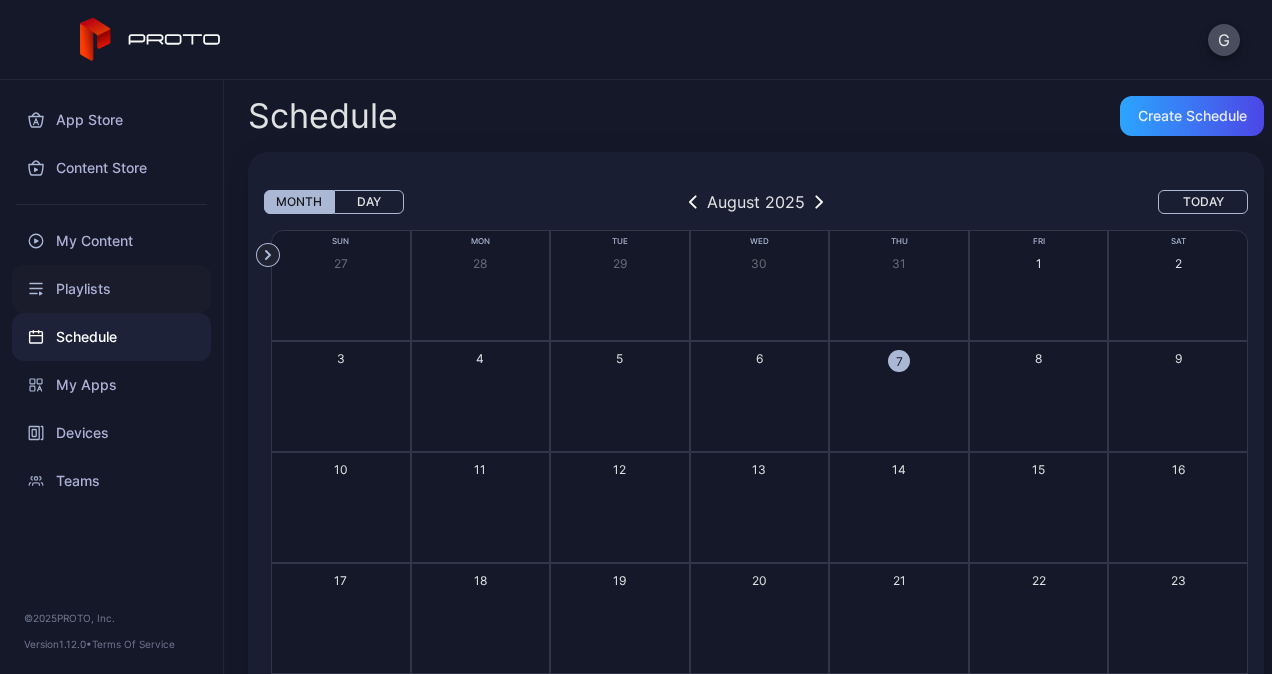 click on "Playlists" at bounding box center [111, 289] 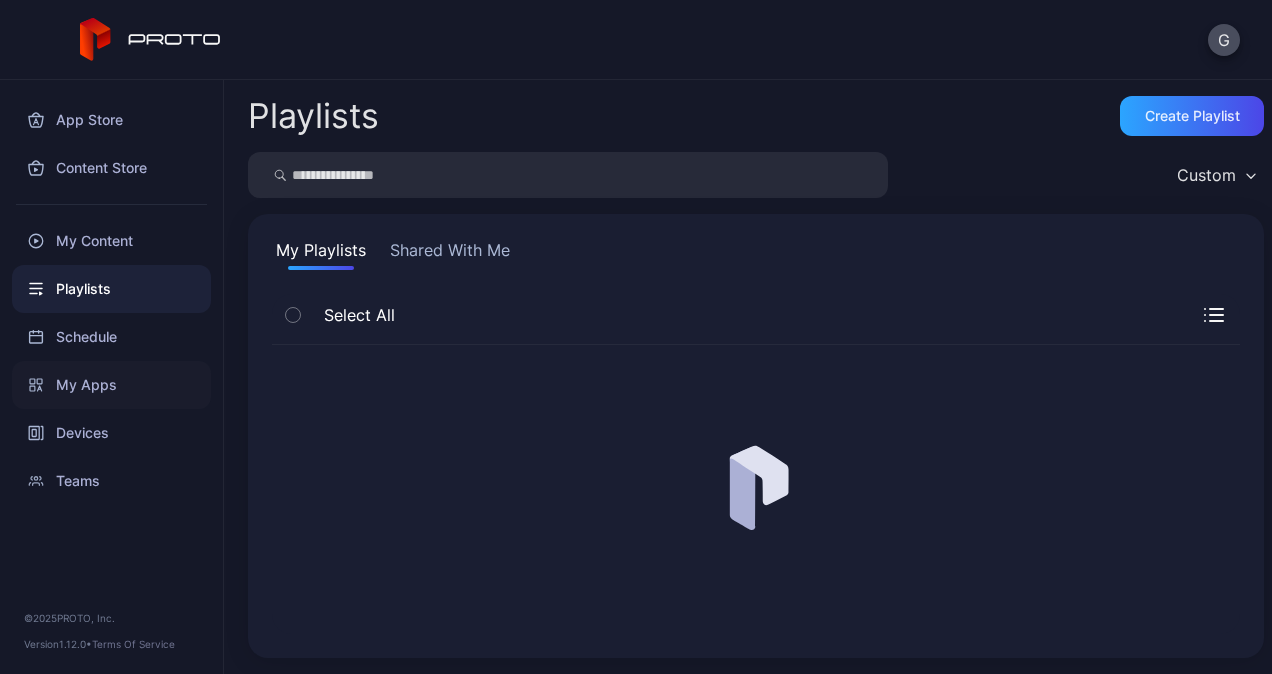 click on "My Apps" at bounding box center [111, 385] 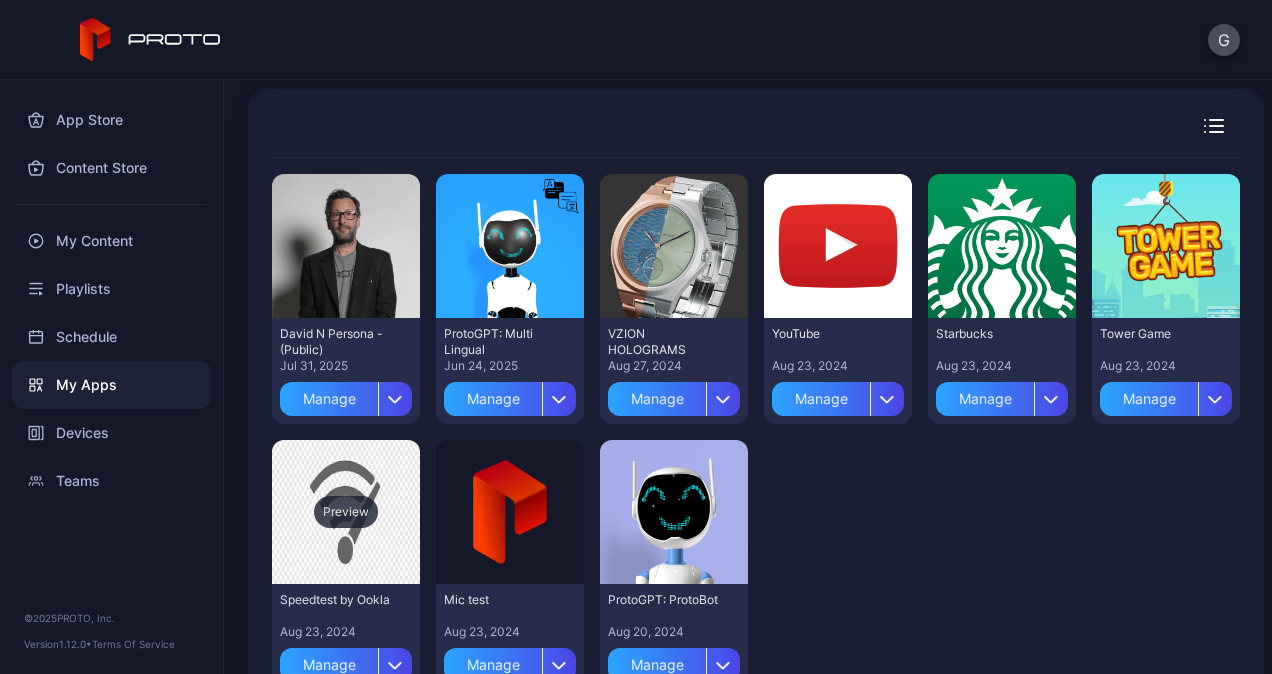 scroll, scrollTop: 192, scrollLeft: 0, axis: vertical 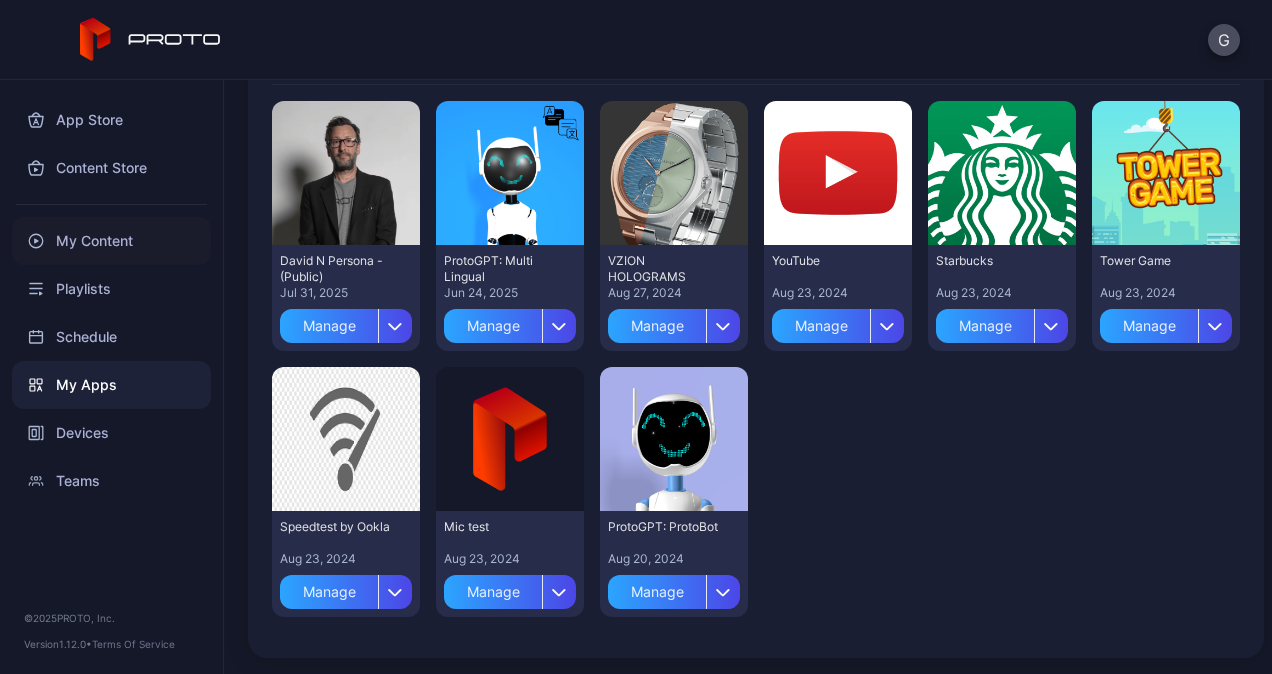 click on "My Content" at bounding box center (111, 241) 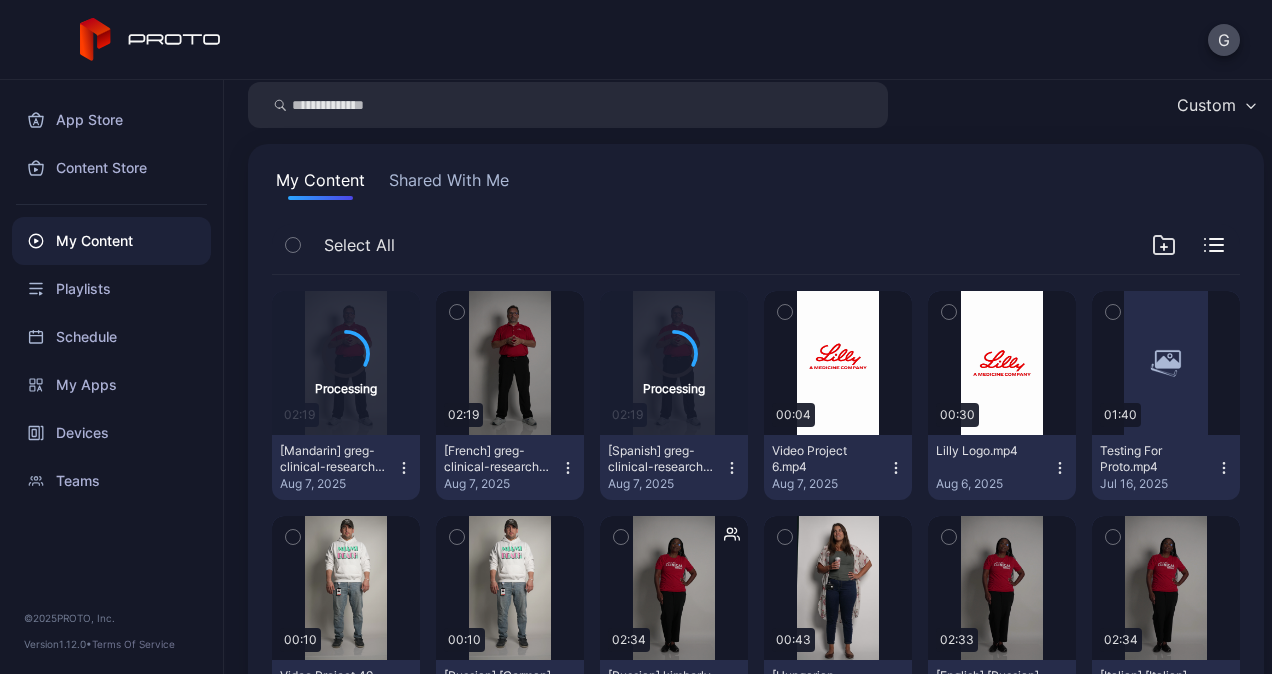 scroll, scrollTop: 0, scrollLeft: 0, axis: both 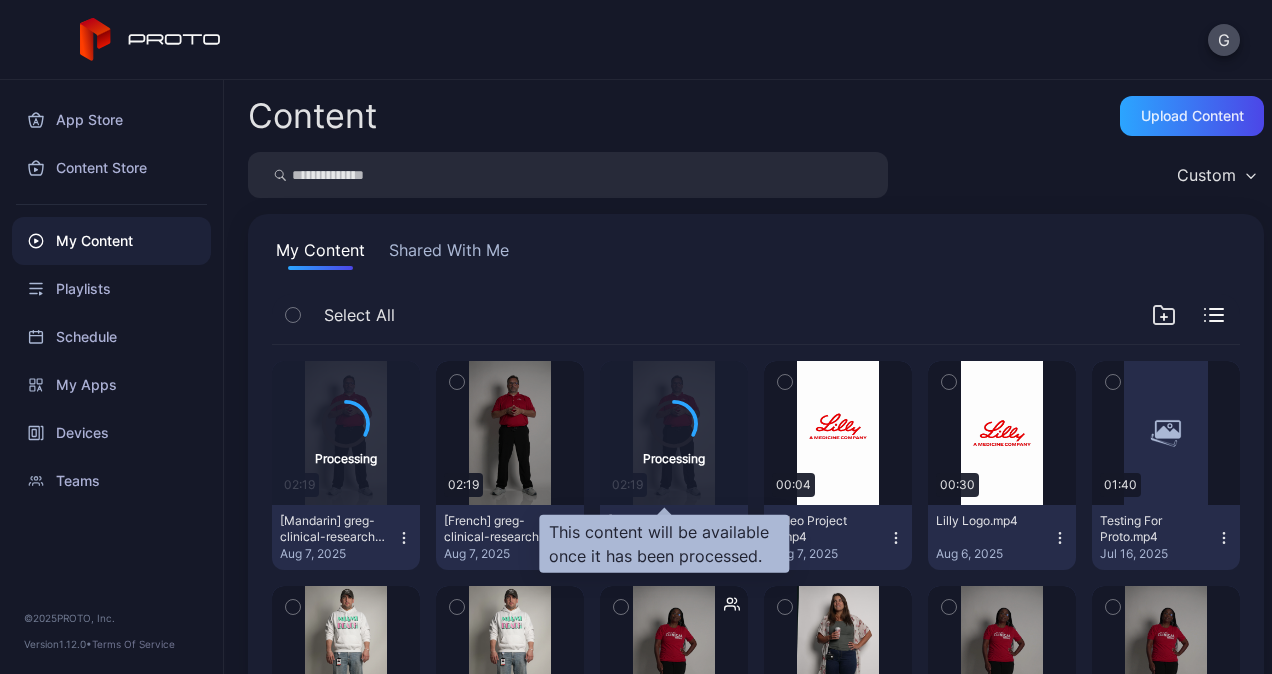 click on "Processing" at bounding box center (674, 433) 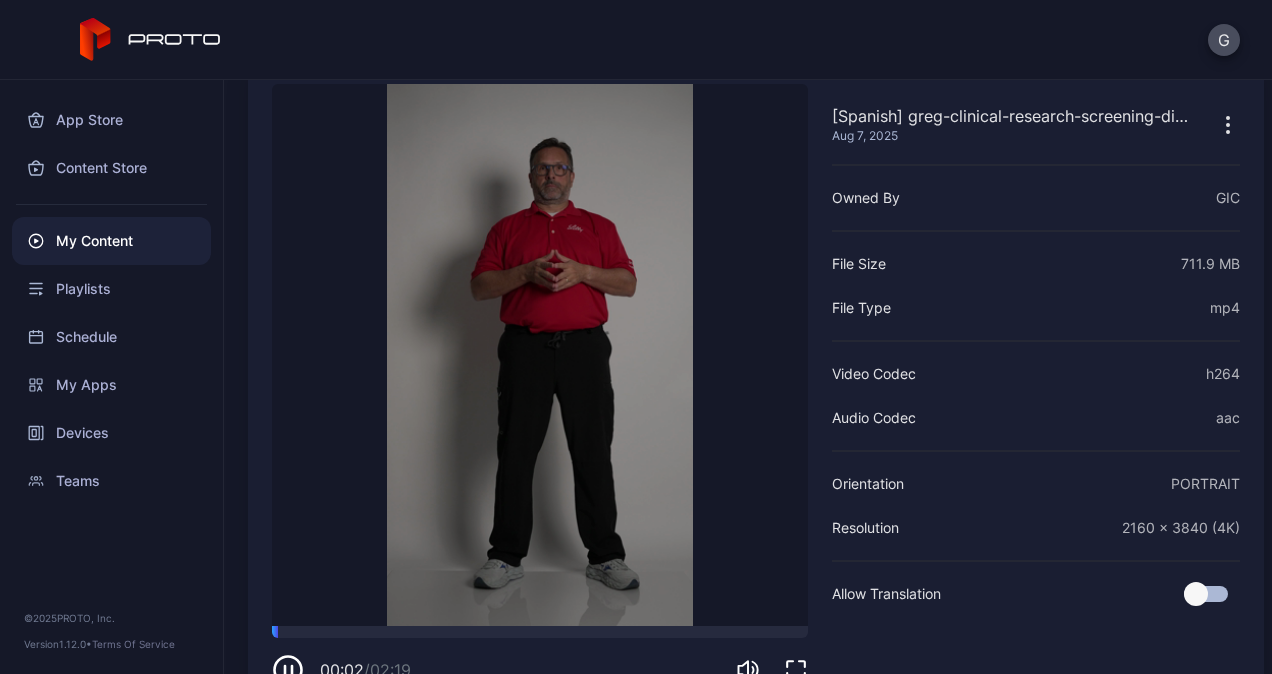 click on "Sorry, your browser doesn‘t support embedded videos" at bounding box center [540, 355] 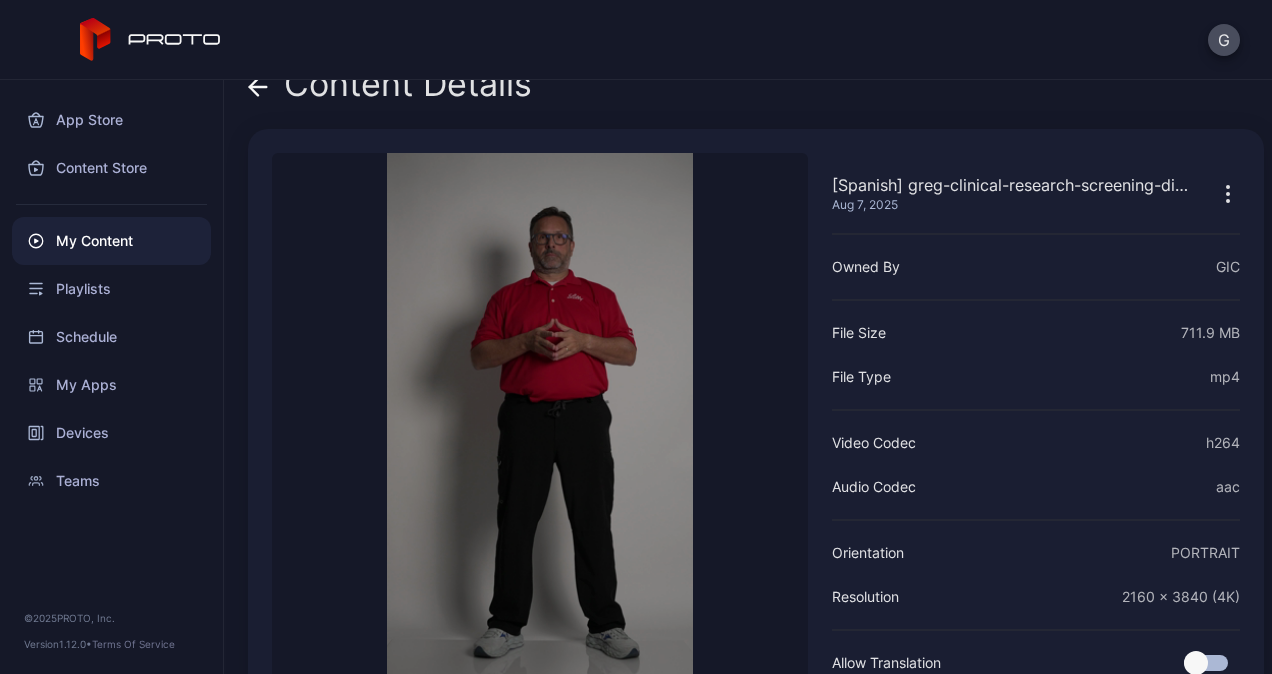 scroll, scrollTop: 0, scrollLeft: 0, axis: both 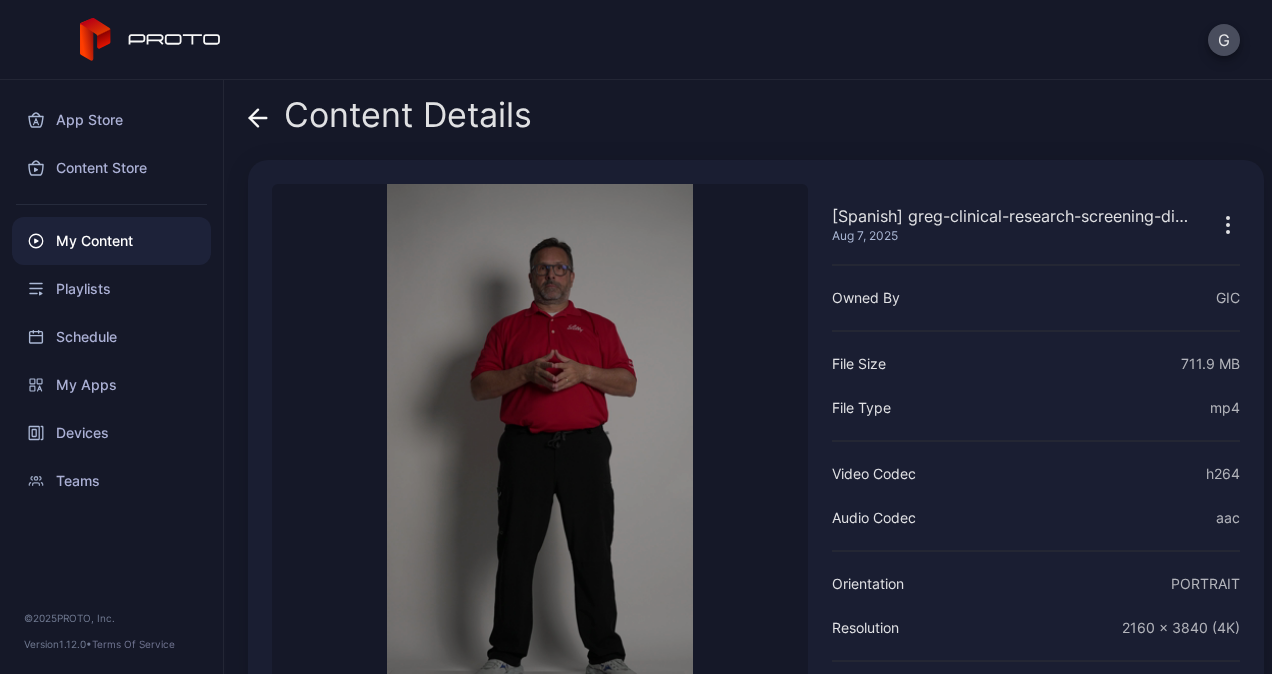 click 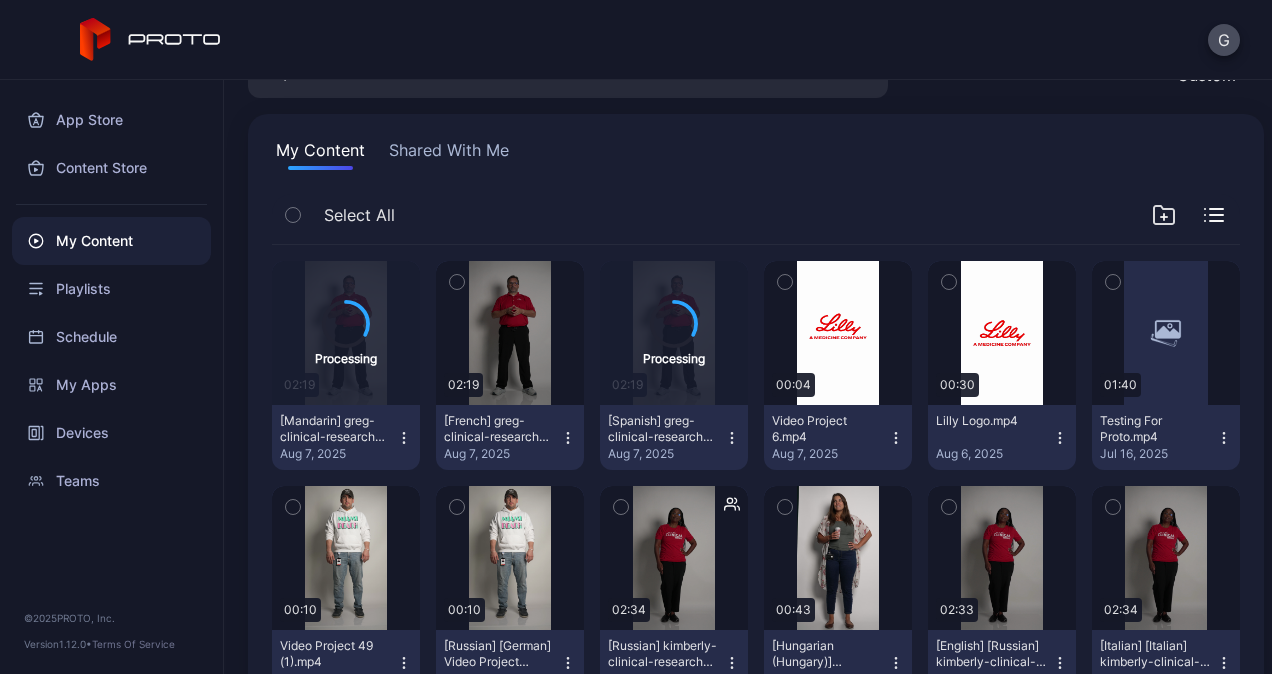 scroll, scrollTop: 0, scrollLeft: 0, axis: both 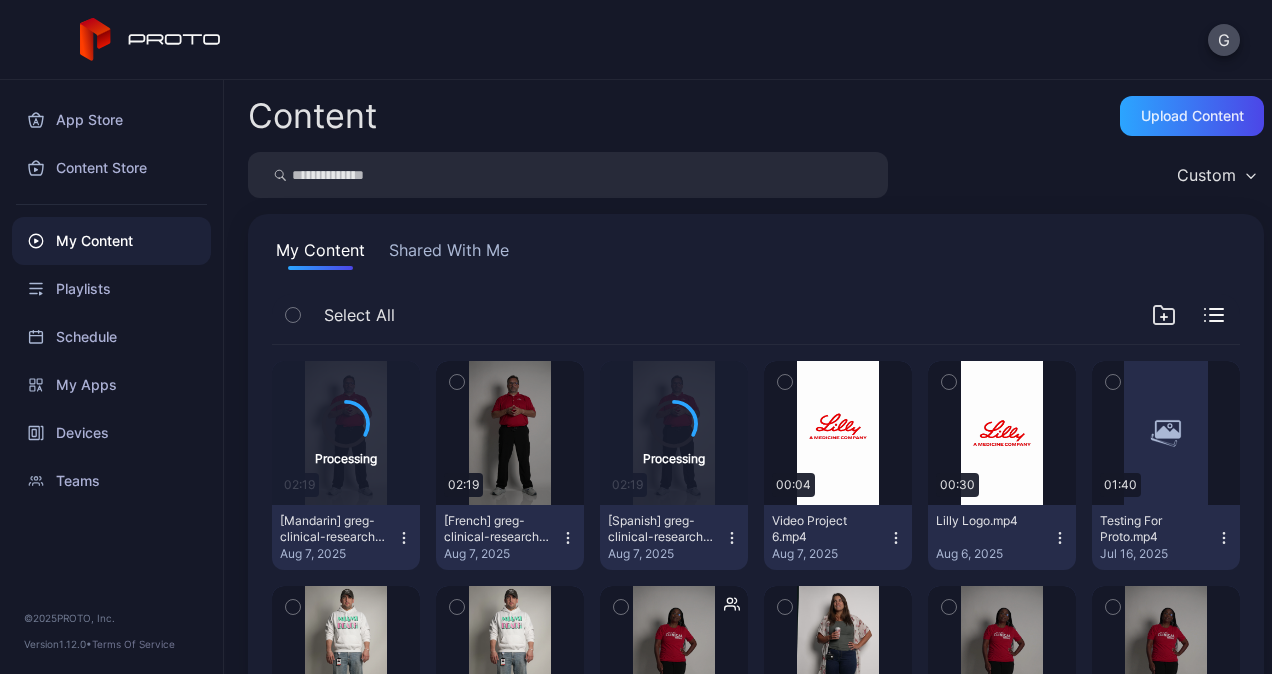 click 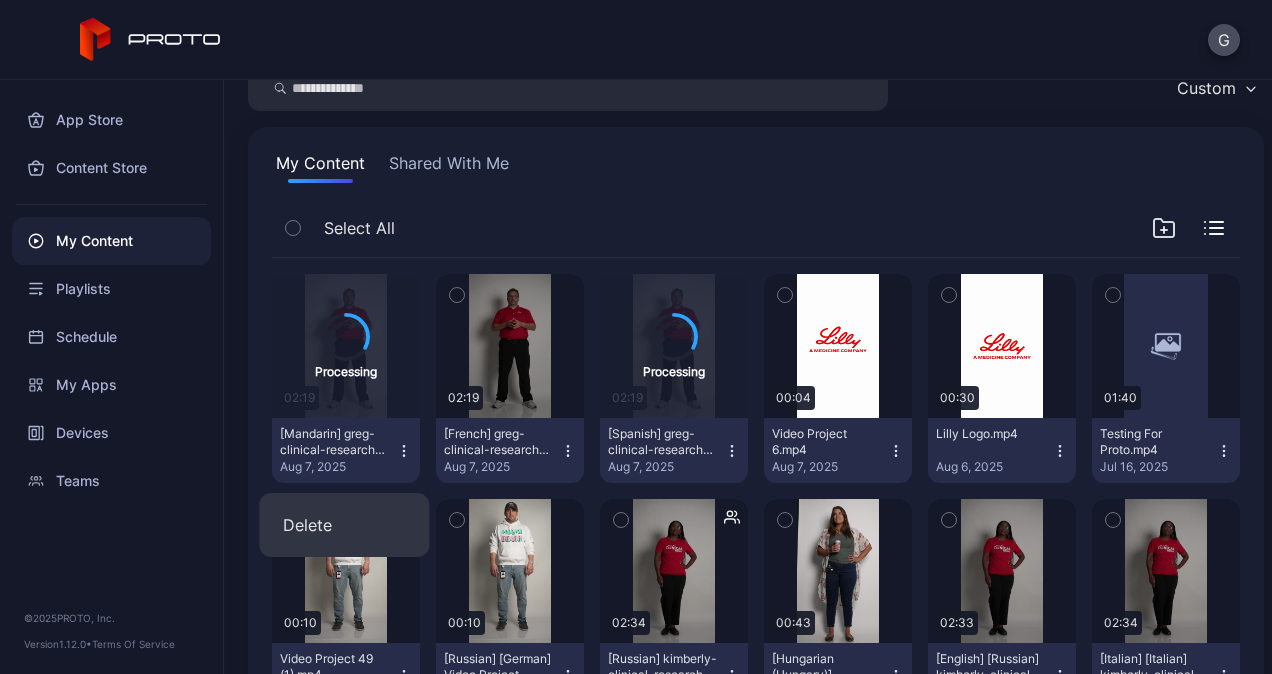 scroll, scrollTop: 200, scrollLeft: 0, axis: vertical 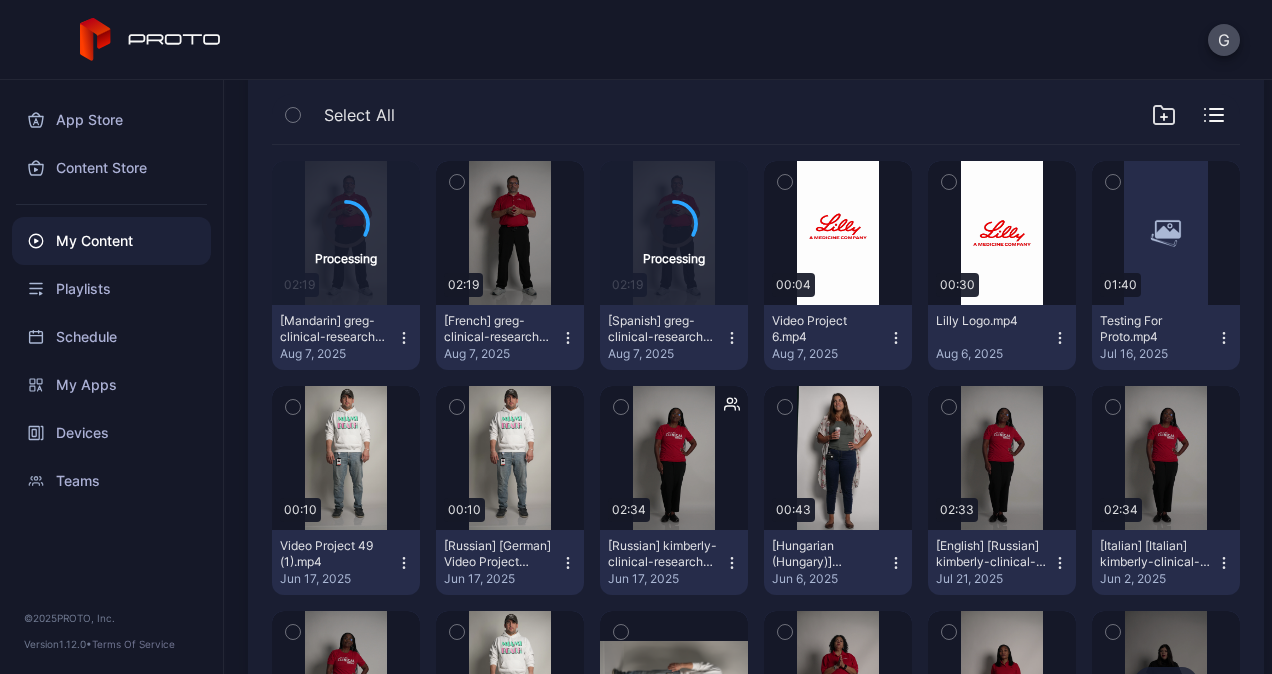 drag, startPoint x: 628, startPoint y: 340, endPoint x: 652, endPoint y: 337, distance: 24.186773 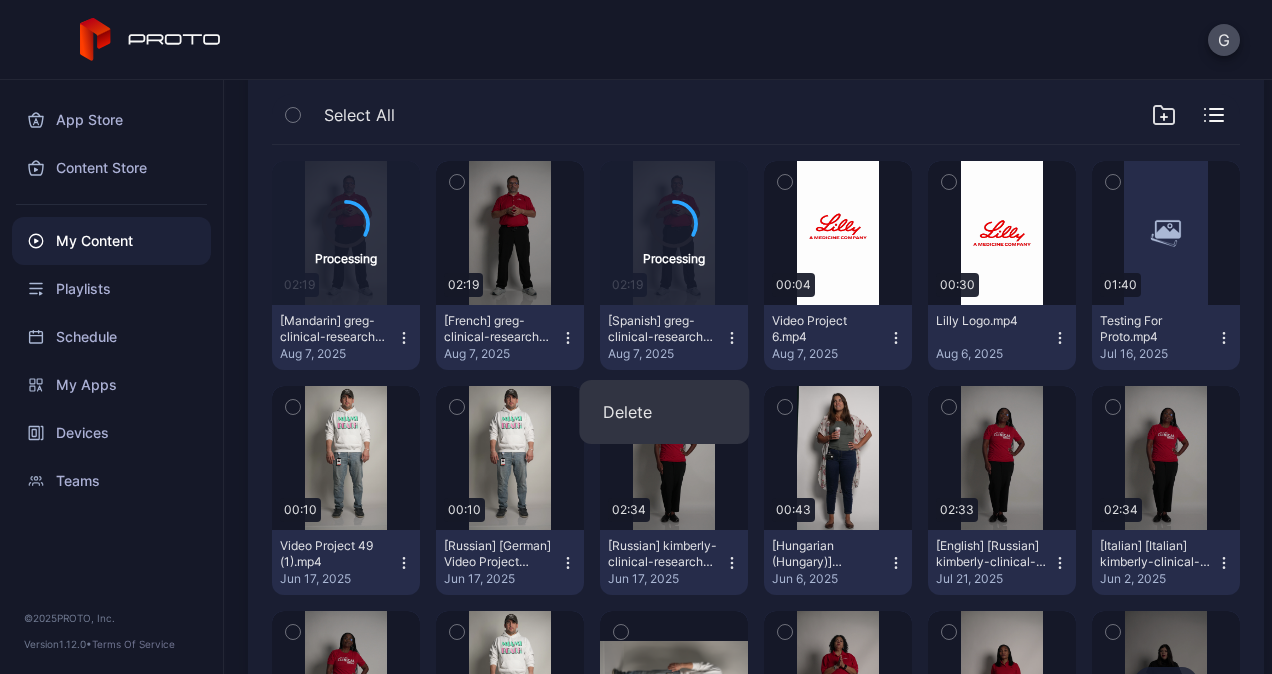 click on "Processing 02:19 [Mandarin] greg-clinical-research-screening-diabetes-cardio-wm.mp4 Aug 7, 2025 Preview 02:19 [French] greg-clinical-research-screening-diabetes-cardio-wm.mp4 Aug 7, 2025 Processing 02:19 [Spanish] greg-clinical-research-screening-diabetes-cardio-wm.mp4 Aug 7, 2025 Preview 00:04 Video Project 6.mp4 Aug 7, 2025 Preview 00:30 Lilly Logo.mp4 Aug 6, 2025 Preview 01:40 Testing For Proto.mp4 Jul 16, 2025 Preview 00:10 Video Project 49 (1).mp4 Jun 17, 2025 Preview 00:10 [Russian] [German] Video Project 49.mp4 Jun 17, 2025 Preview 02:34 [Russian] kimberly-clinical-research-screening-diabetes-cardio-wm-2.mp4 Jun 17, 2025 Preview 00:43 [Hungarian (Hungary)] video.mov Jun 6, 2025 Preview 02:33 [English] [Russian] kimberly-clinical-research-screening-diabetes-cardio-wm-2.mp4 Jul 21, 2025 Preview 02:34 [Italian] [Italian] kimberly-clinical-research-screening-diabetes-cardio-wm-2.mp4 Jun 2, 2025 Preview 02:34 [Catalan] kimberly-clinical-research-screening-diabetes-cardio-wm-2.mp4 Jun 2, 2025 Preview 00:10" at bounding box center [756, 940] 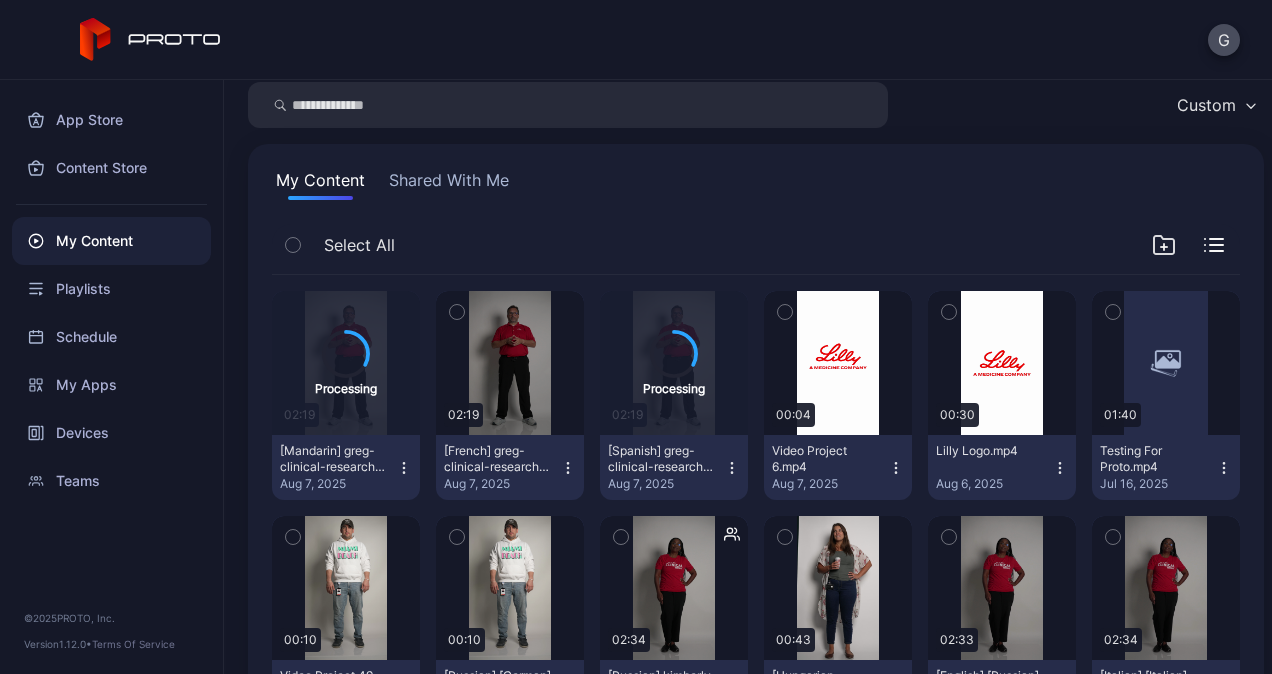 scroll, scrollTop: 0, scrollLeft: 0, axis: both 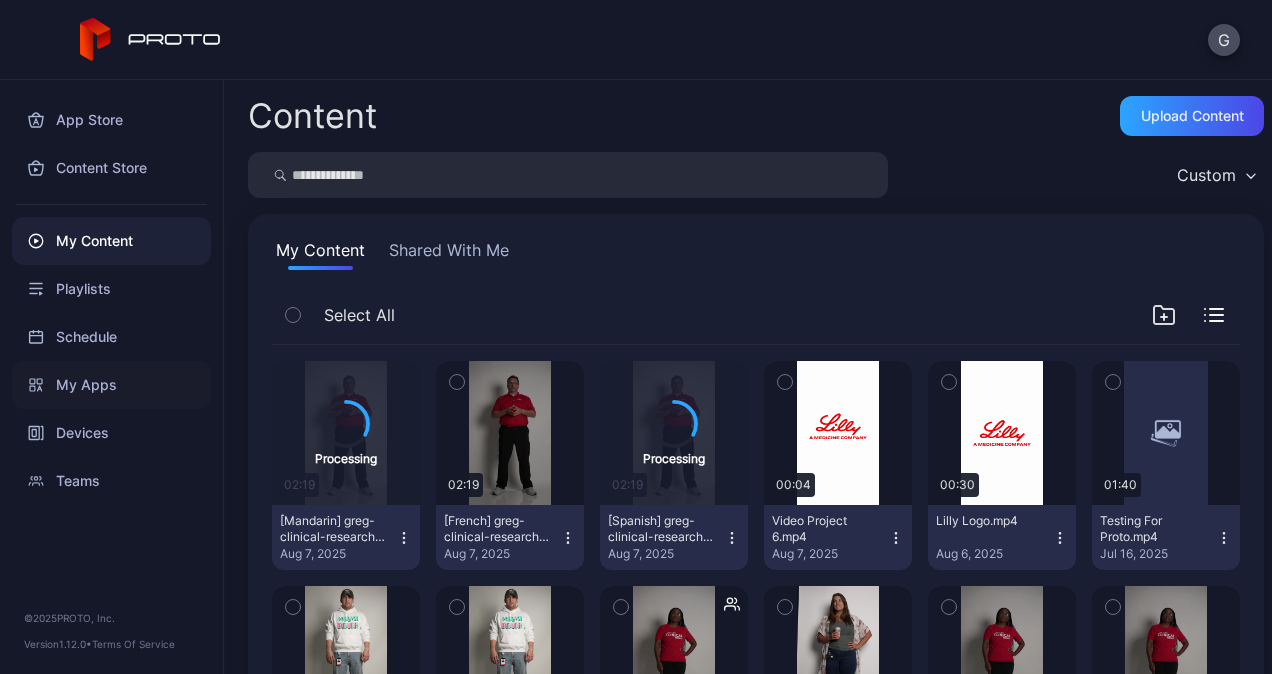 click on "My Apps" at bounding box center [111, 385] 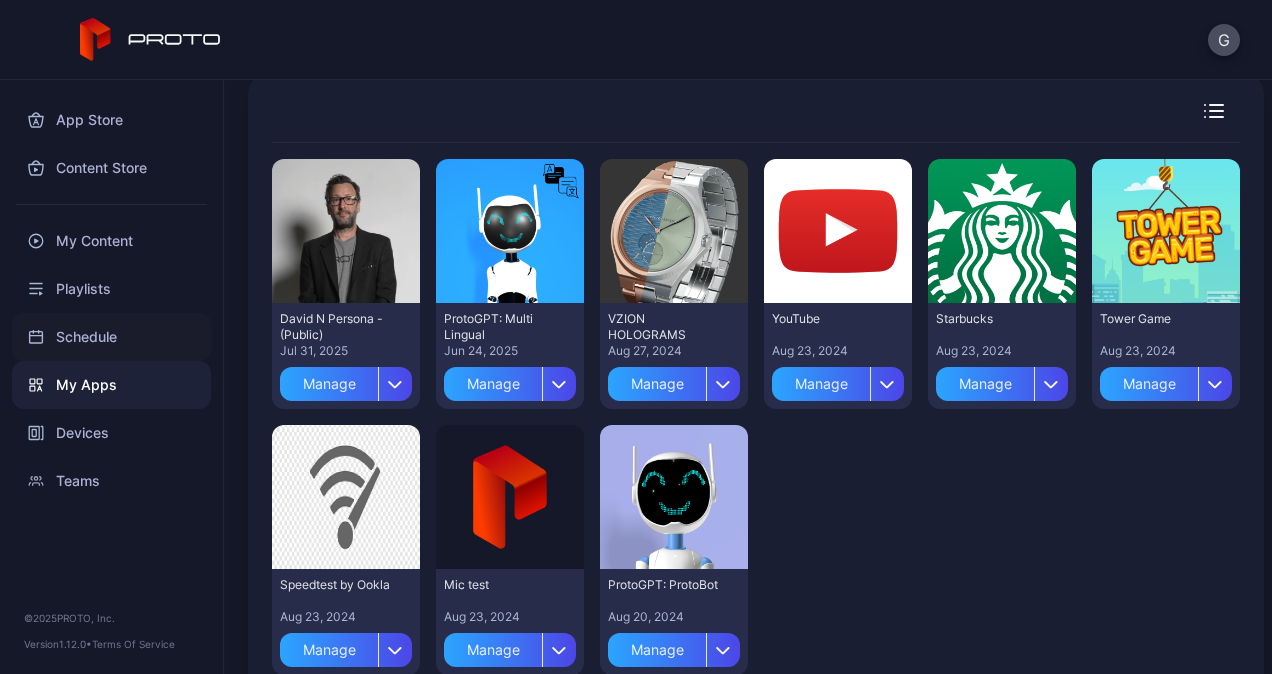 scroll, scrollTop: 192, scrollLeft: 0, axis: vertical 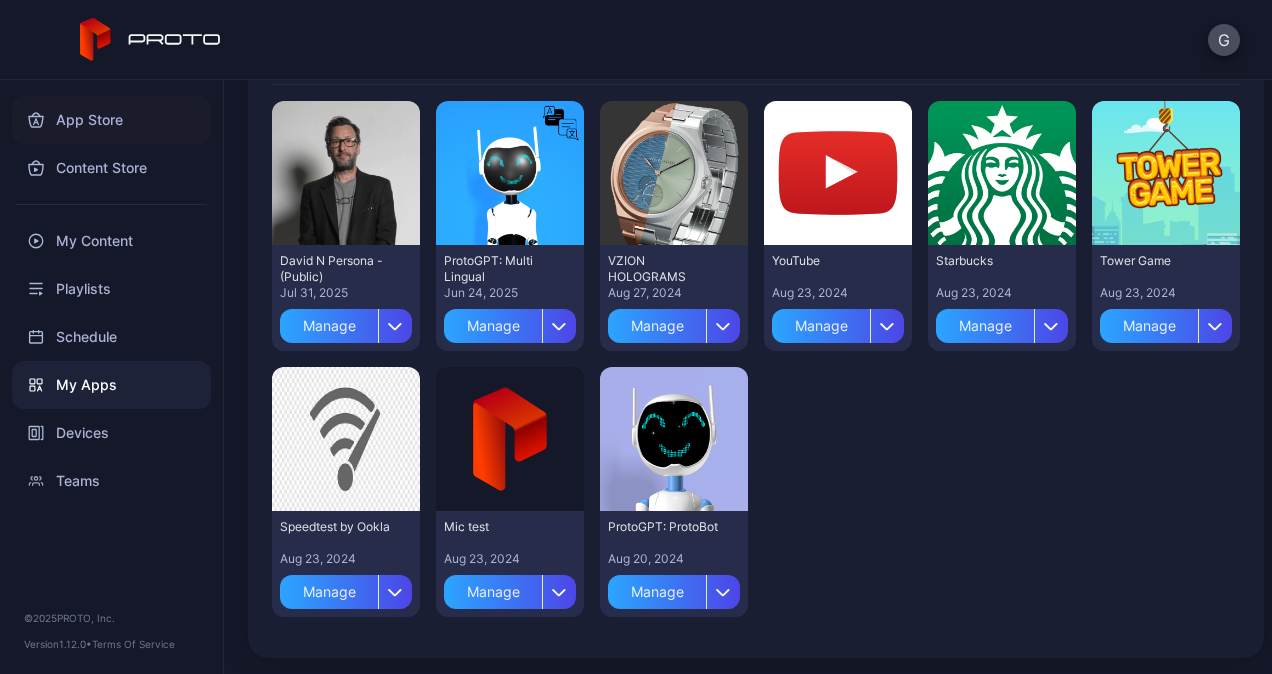 click on "App Store" at bounding box center [111, 120] 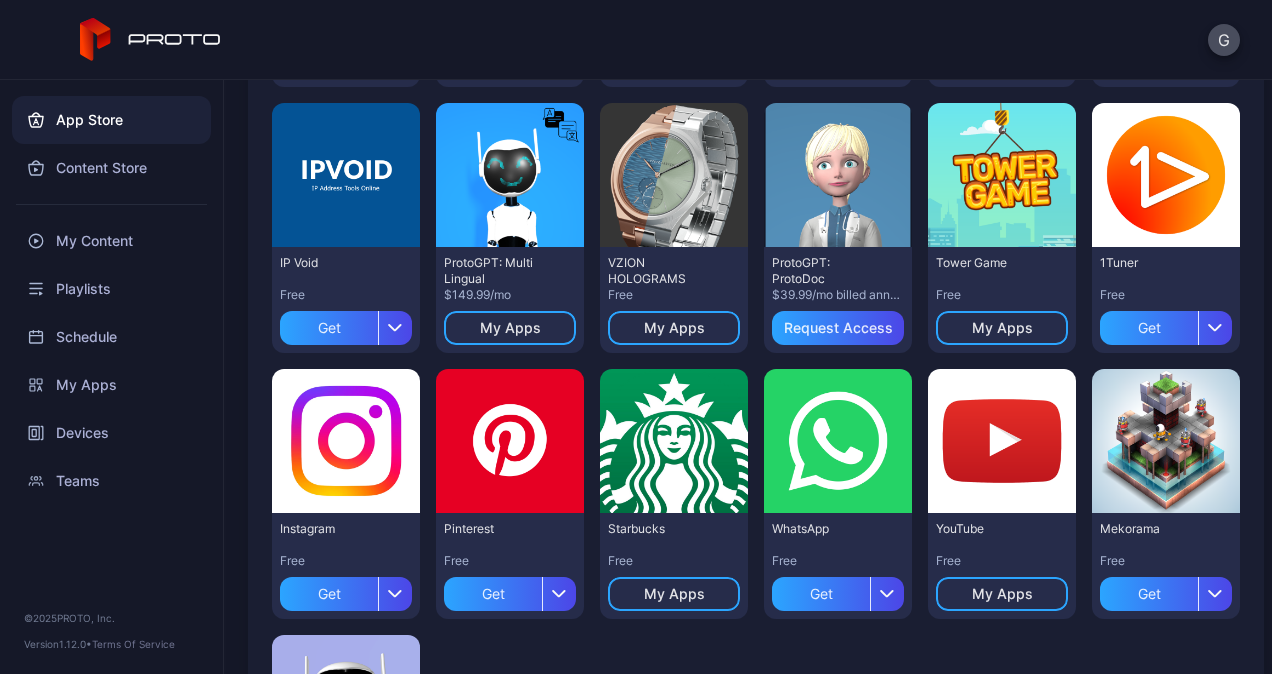 scroll, scrollTop: 900, scrollLeft: 0, axis: vertical 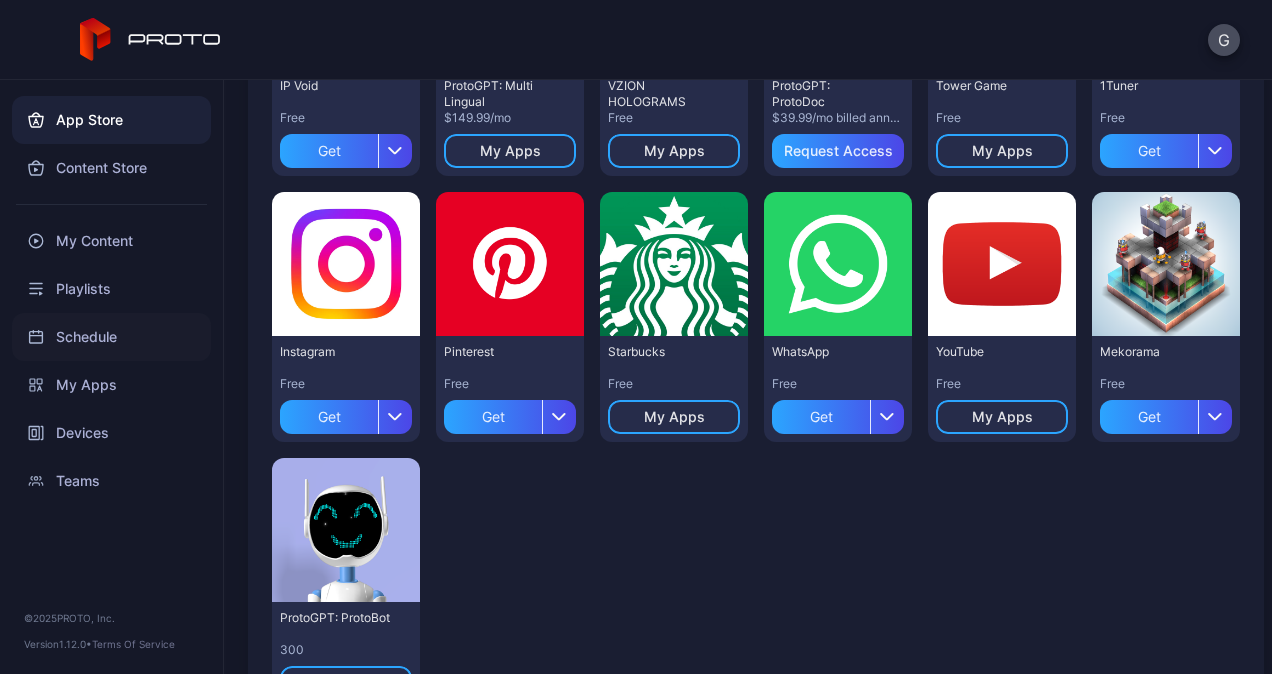 click on "Schedule" at bounding box center [111, 337] 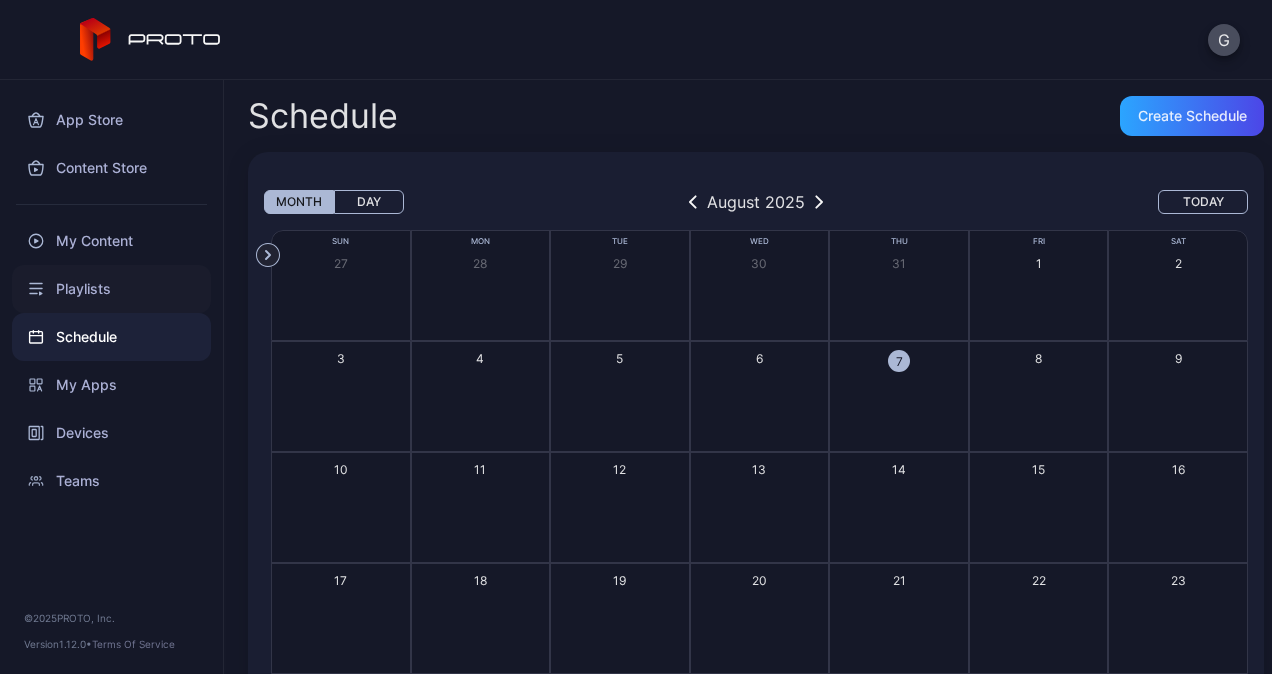 click on "Playlists" at bounding box center (111, 289) 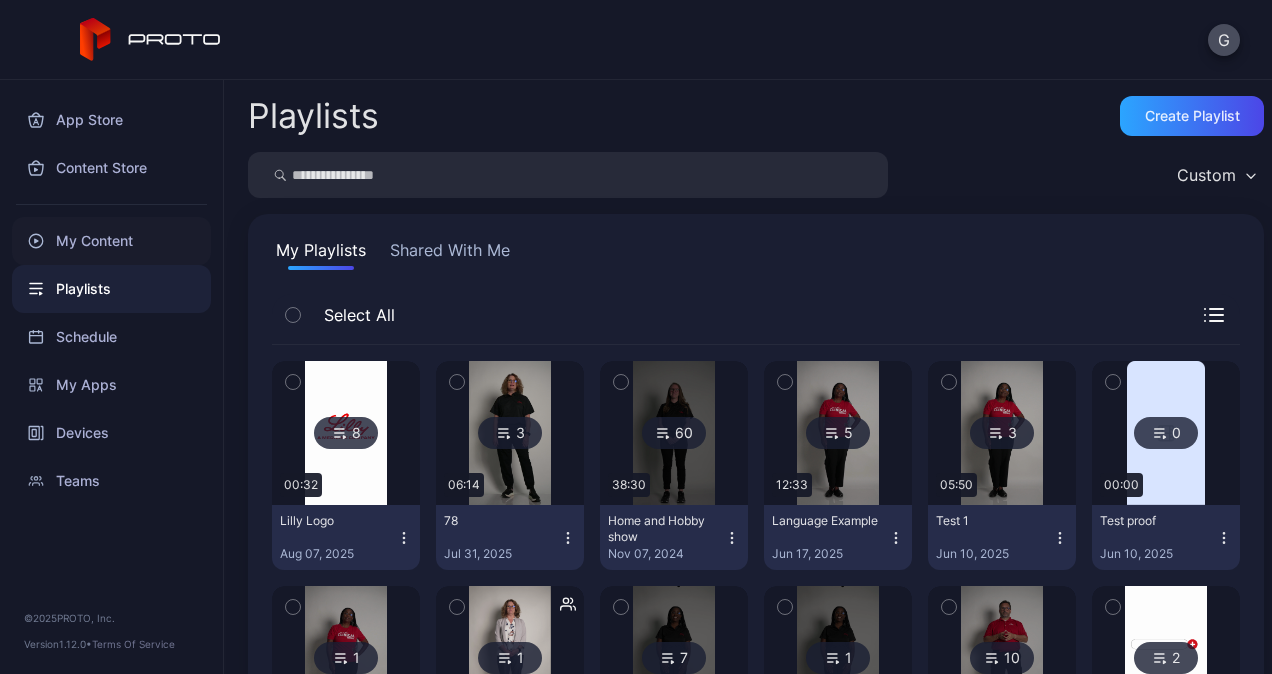 click on "My Content" at bounding box center [111, 241] 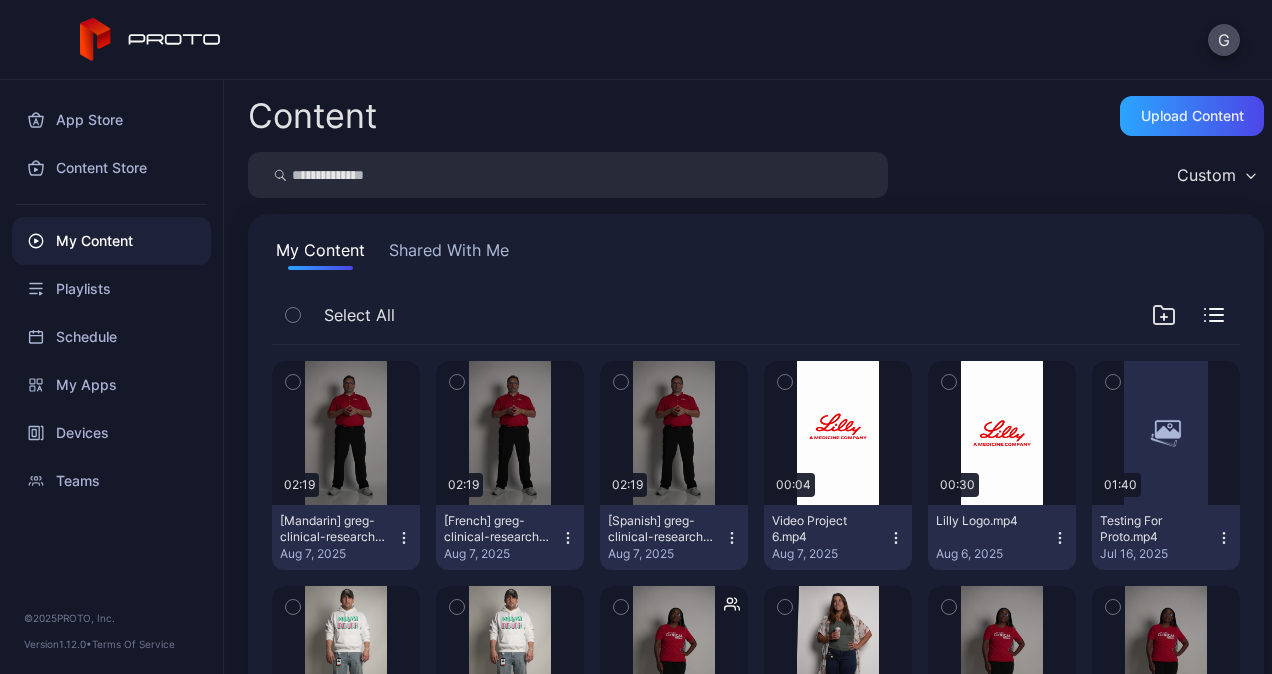 click 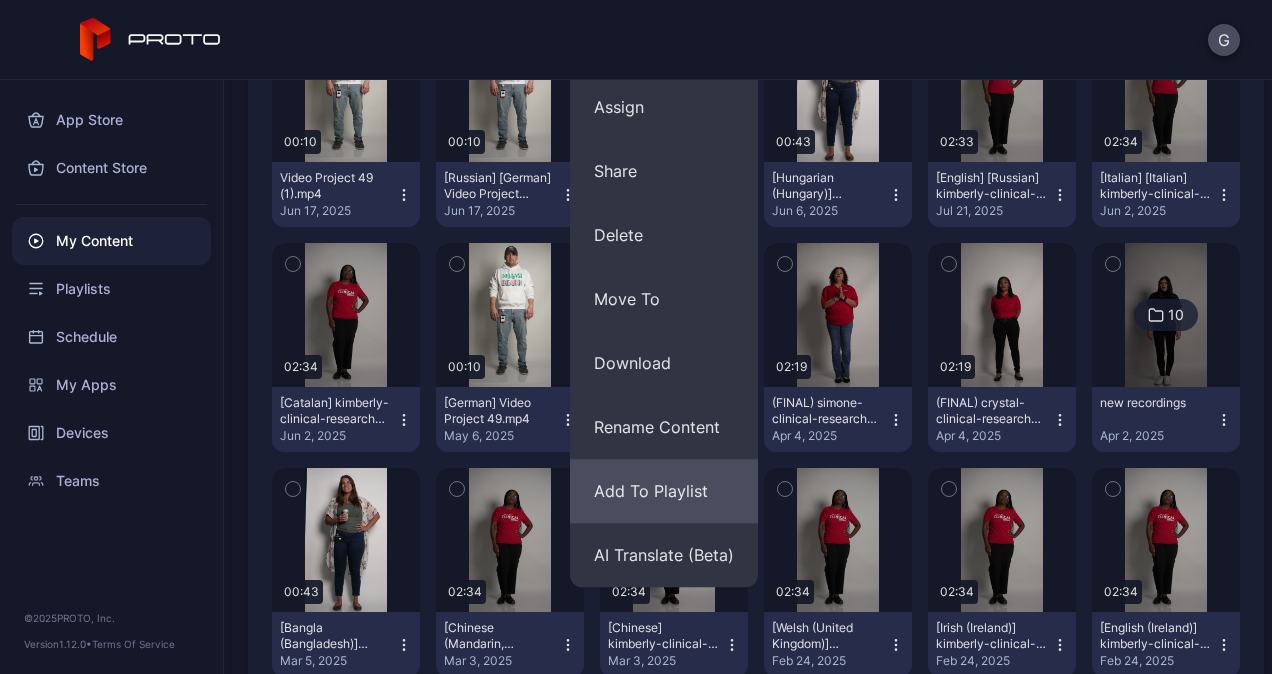 scroll, scrollTop: 600, scrollLeft: 0, axis: vertical 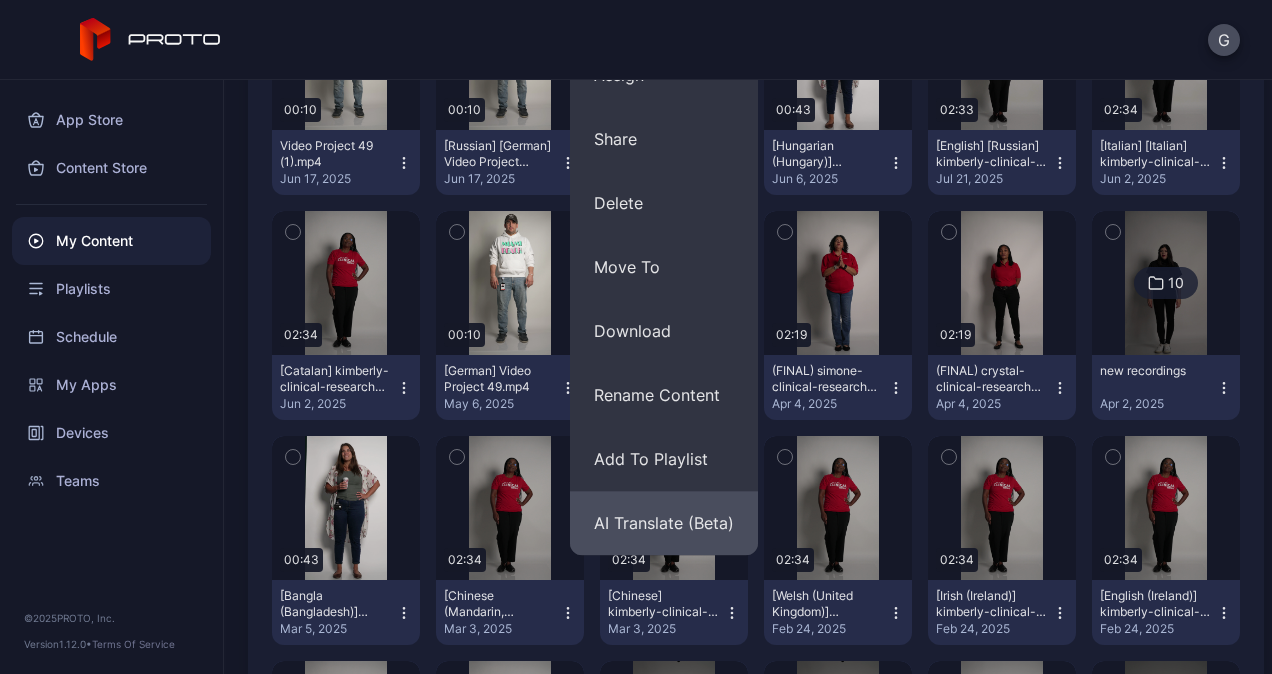click on "AI Translate (Beta)" at bounding box center [664, 523] 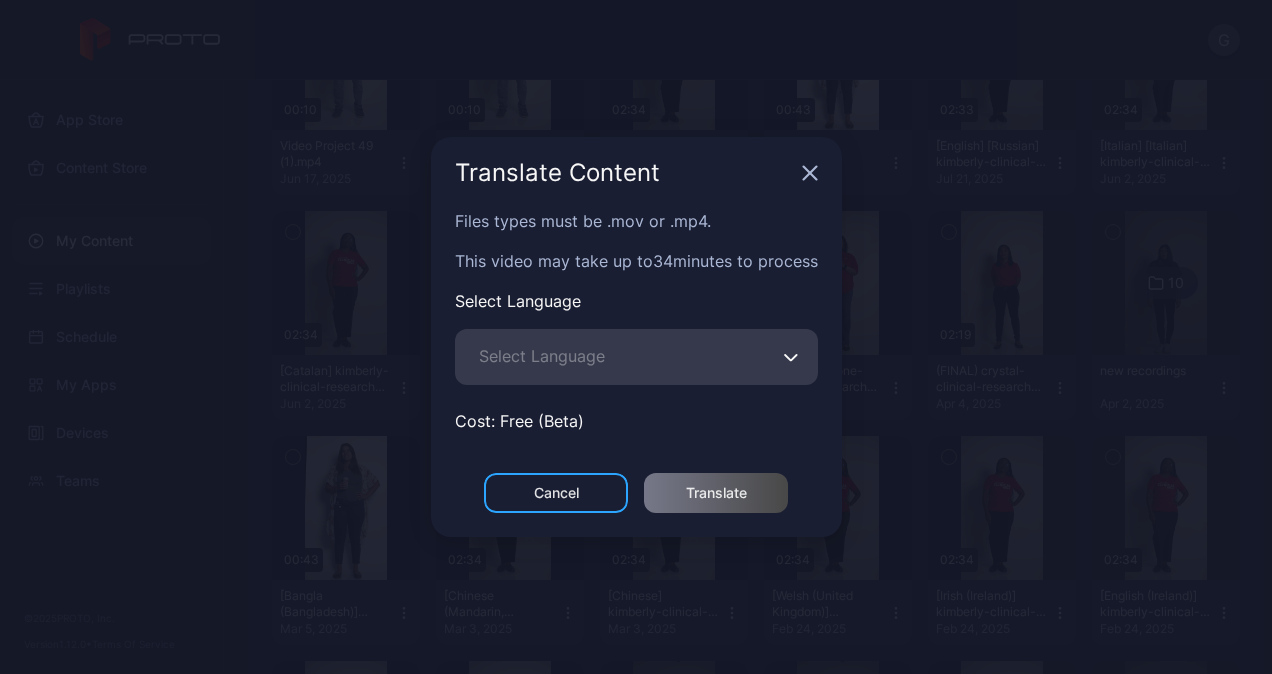 click 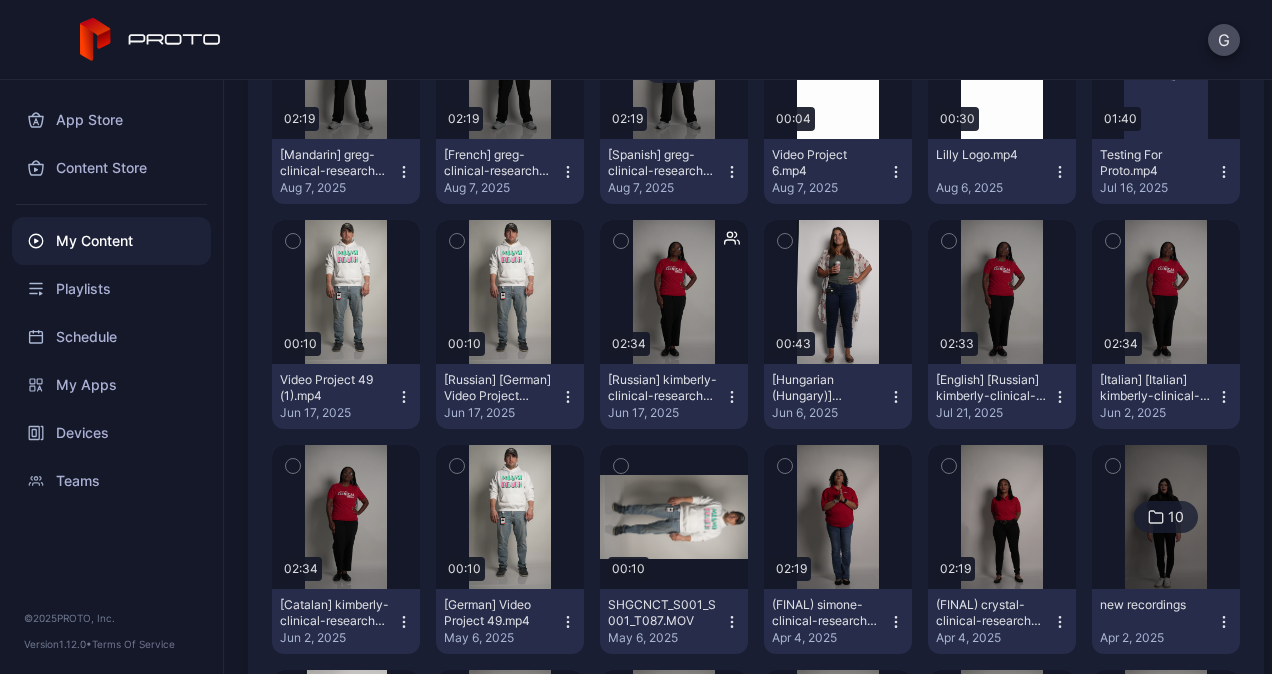 scroll, scrollTop: 200, scrollLeft: 0, axis: vertical 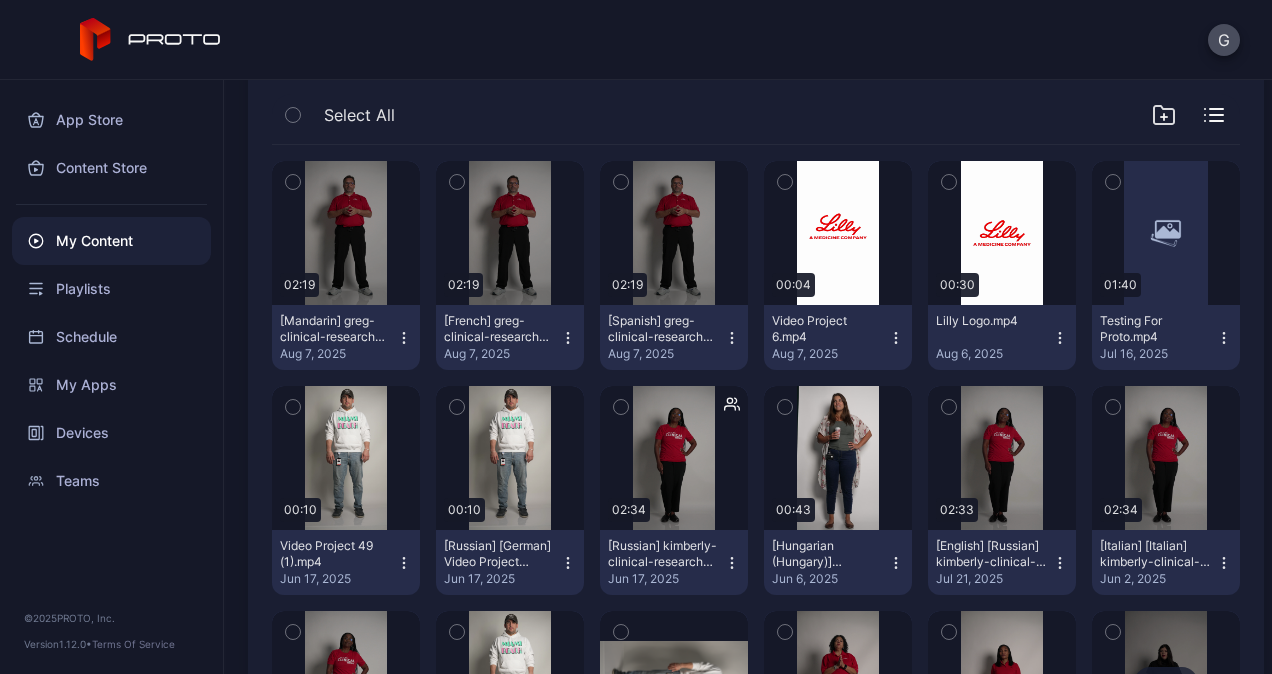 click 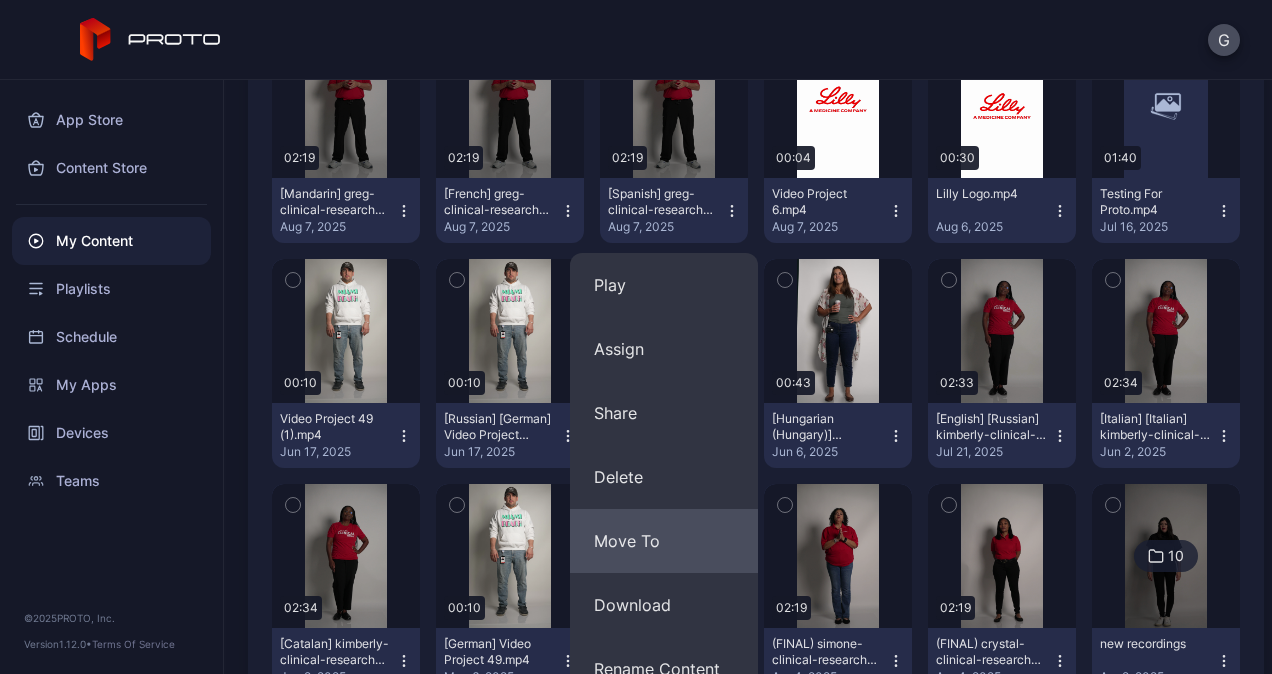 scroll, scrollTop: 400, scrollLeft: 0, axis: vertical 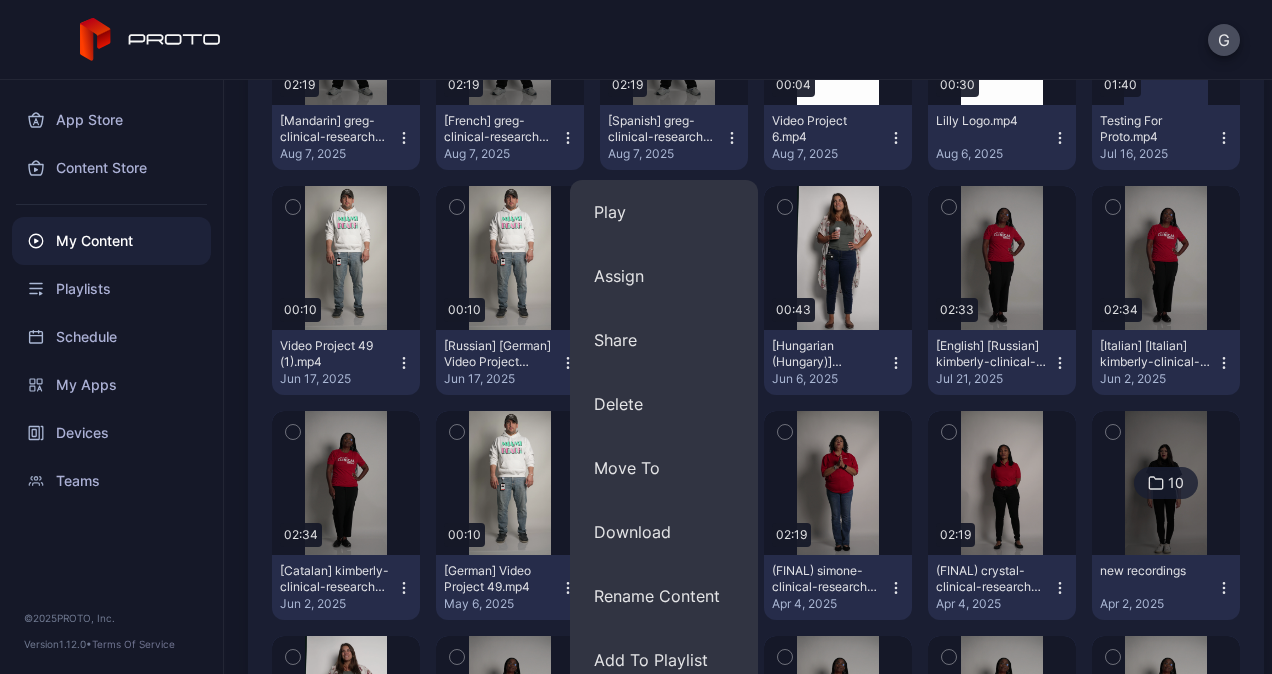 click on "Download" at bounding box center (664, 532) 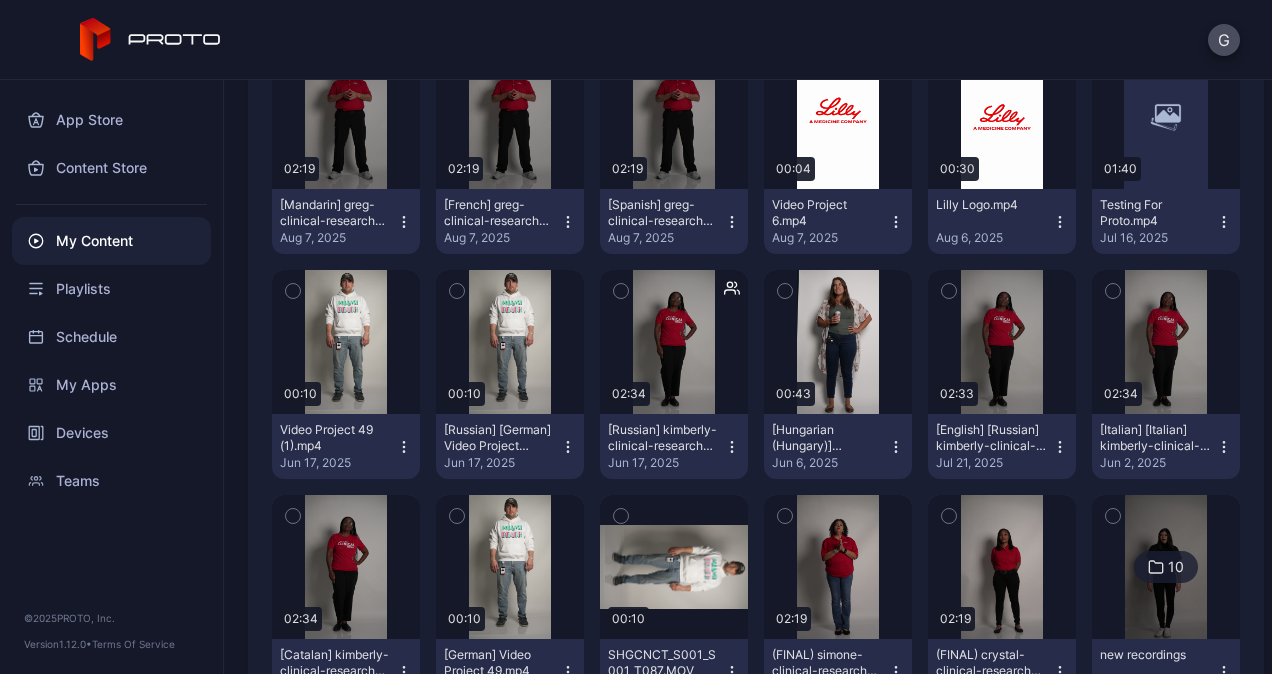scroll, scrollTop: 200, scrollLeft: 0, axis: vertical 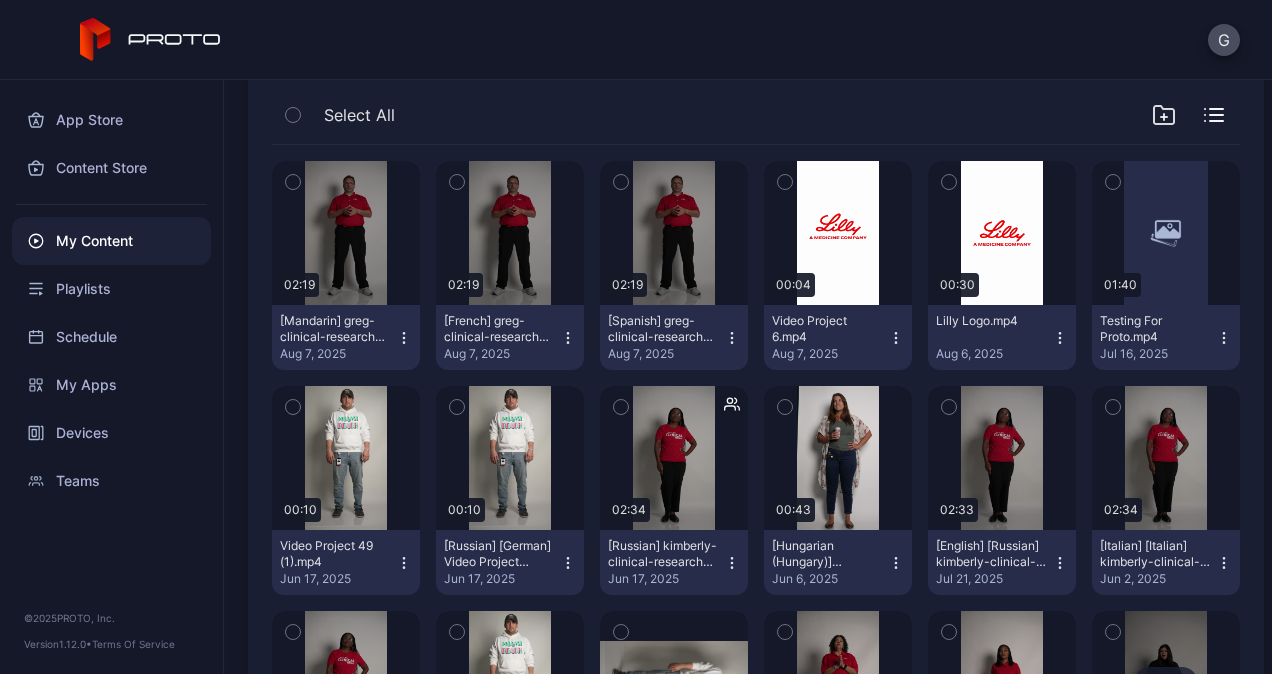 click 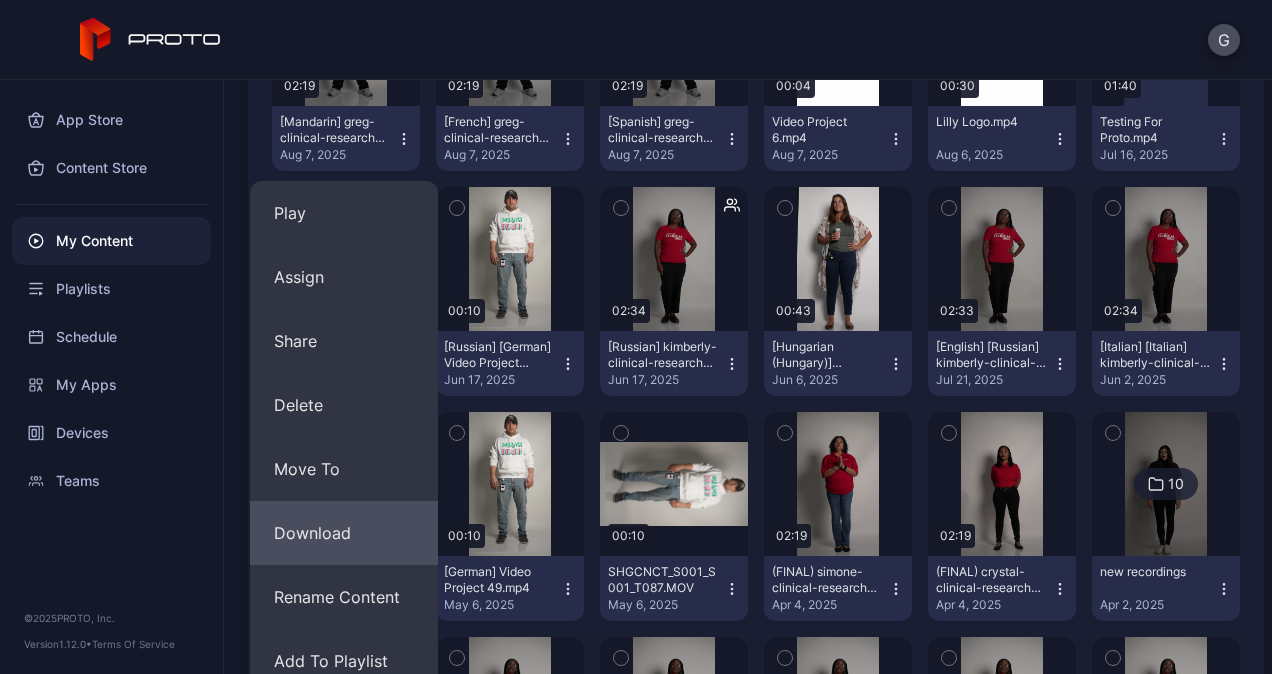 scroll, scrollTop: 400, scrollLeft: 0, axis: vertical 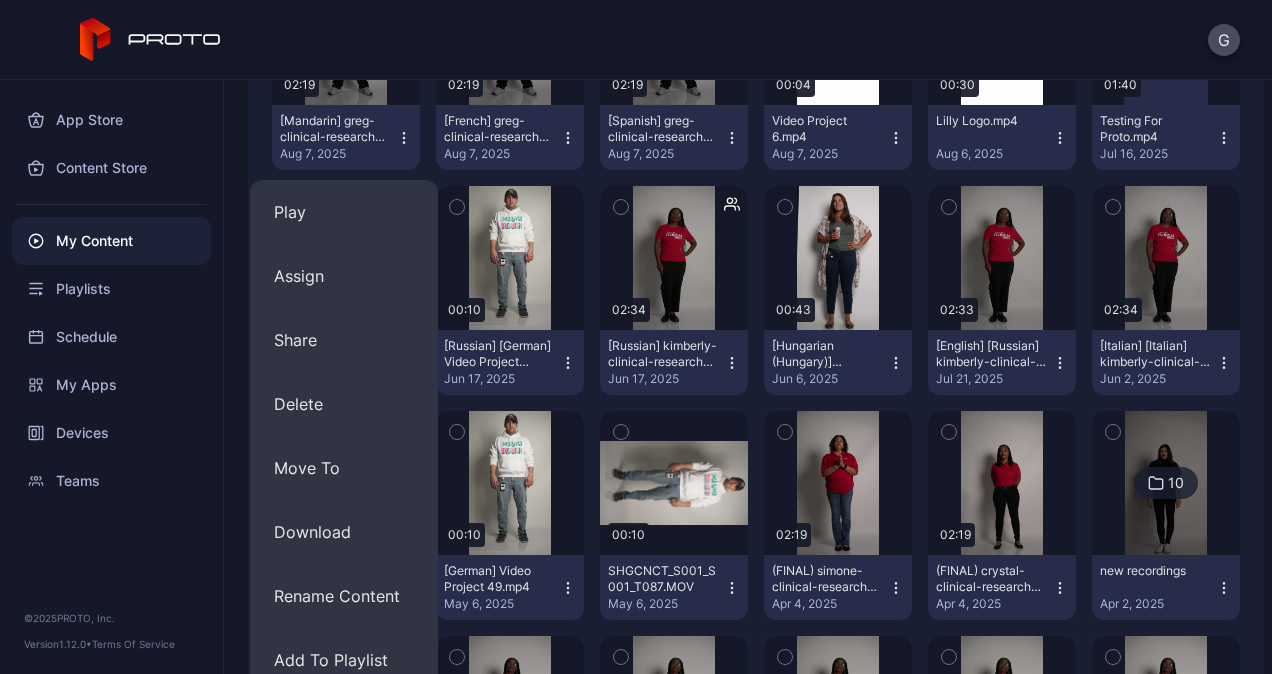click on "Download" at bounding box center [344, 532] 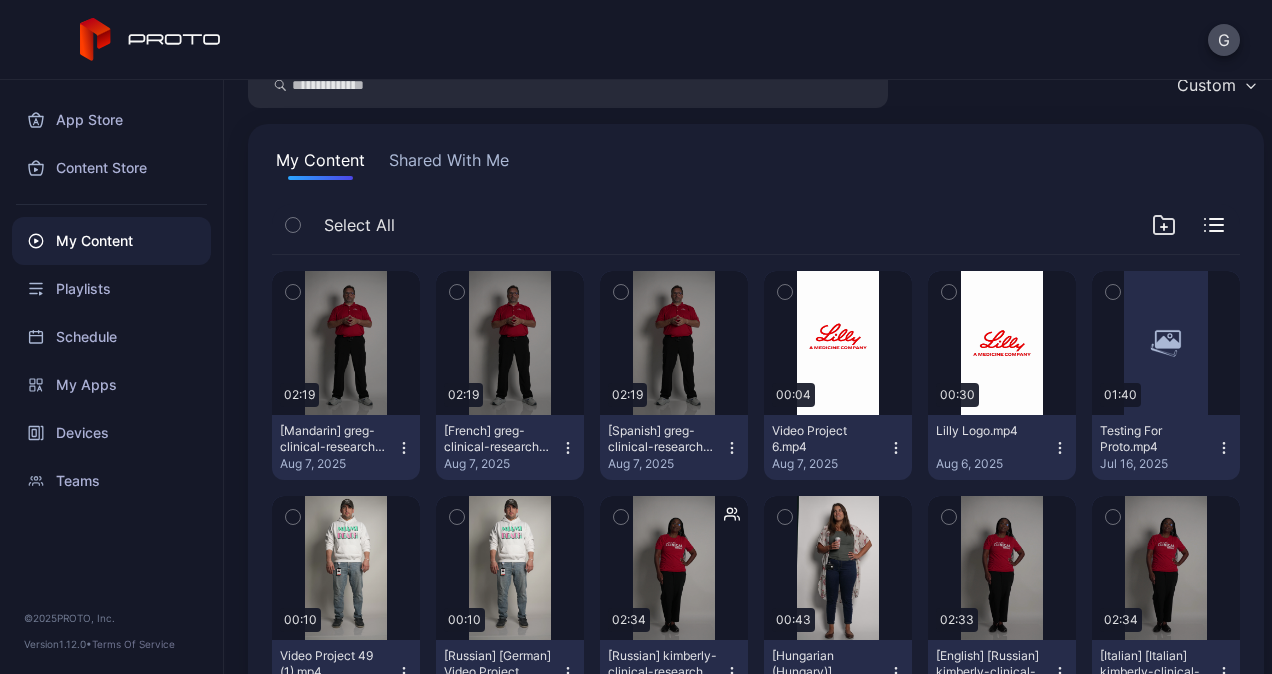 scroll, scrollTop: 0, scrollLeft: 0, axis: both 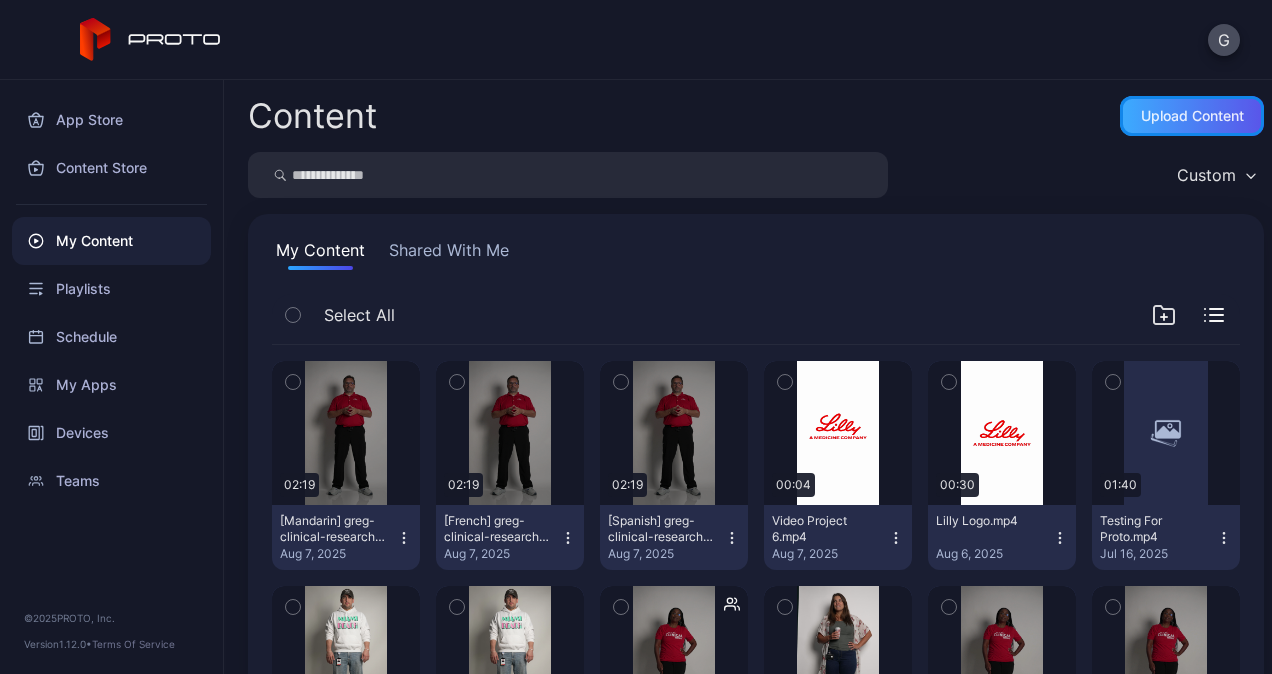 click on "Upload Content" at bounding box center [1192, 116] 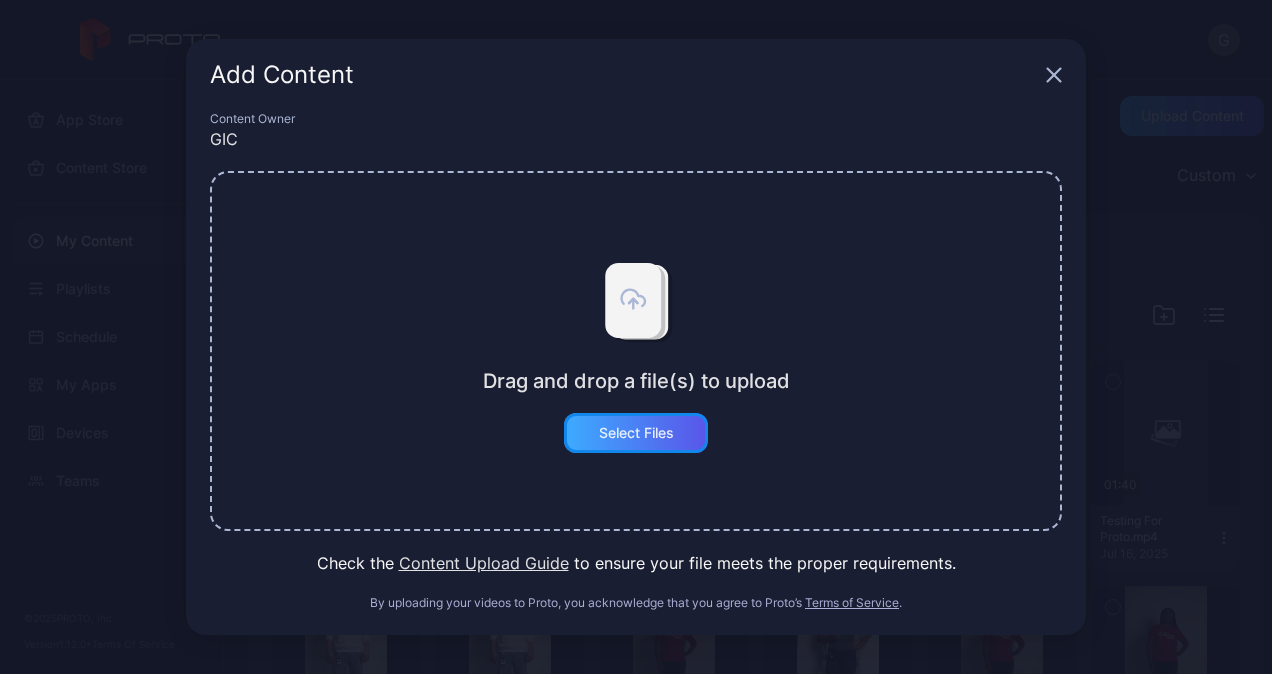 click on "Select Files" at bounding box center (636, 433) 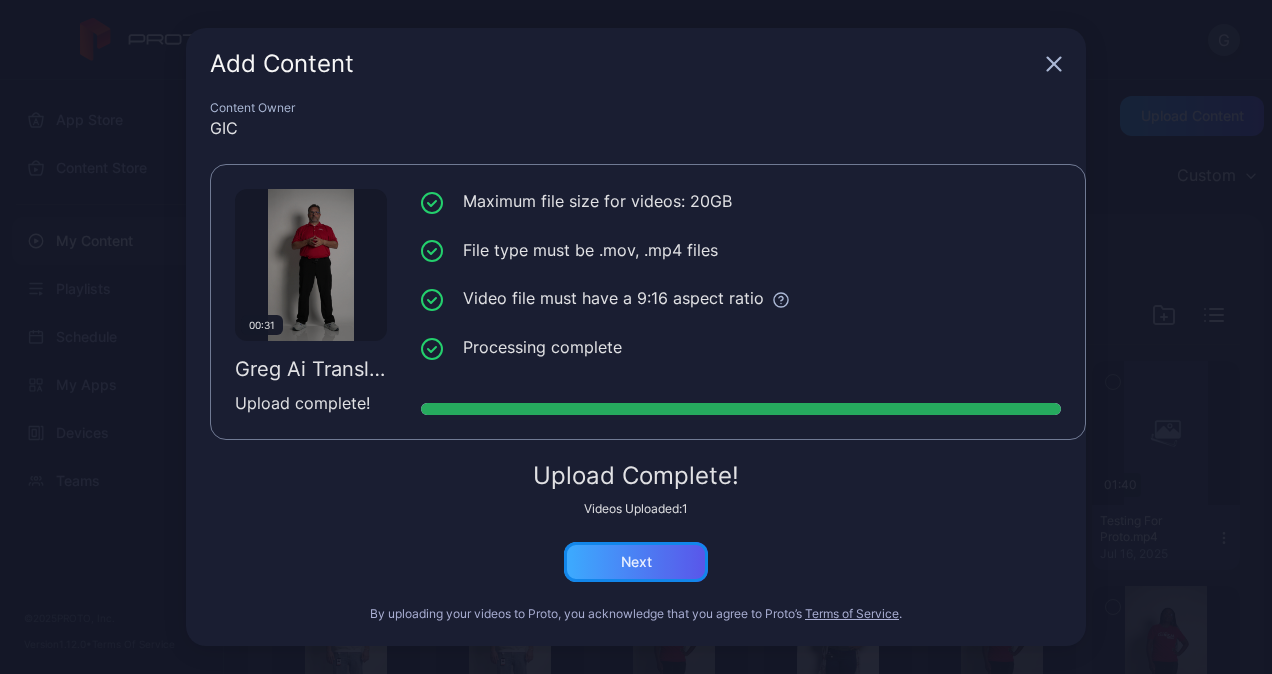 click on "Next" at bounding box center [636, 562] 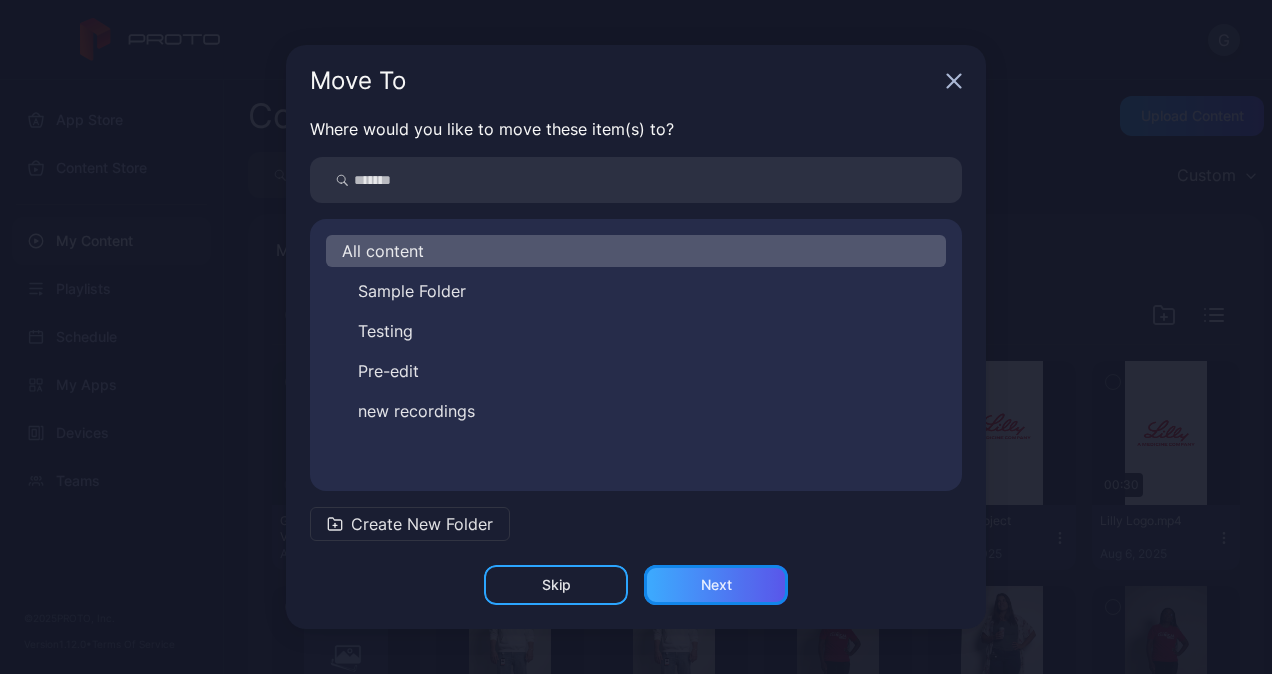 click on "Next" at bounding box center [716, 585] 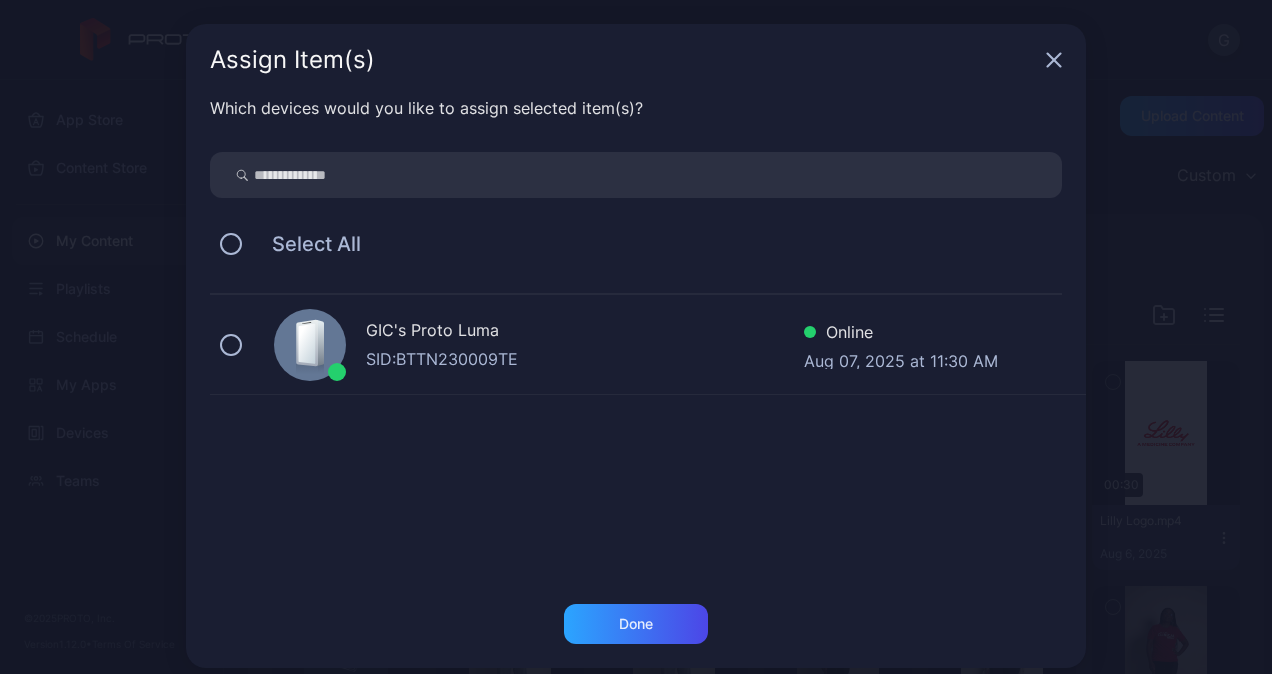 click 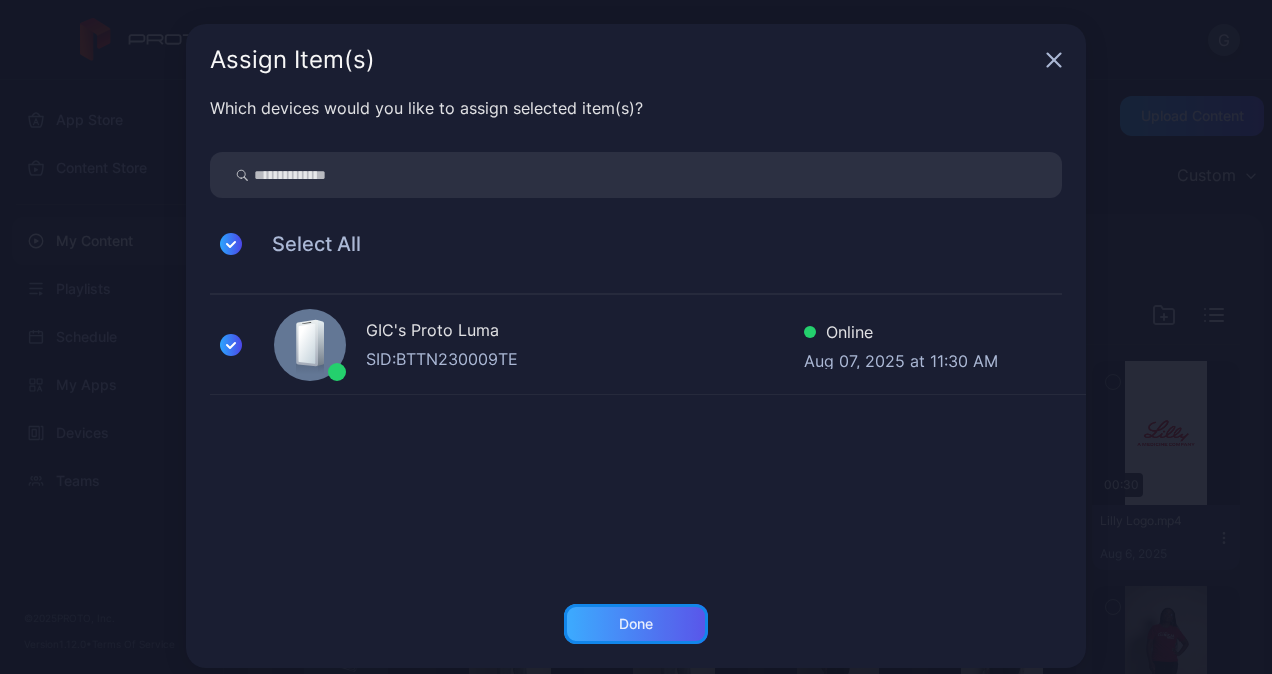 click on "Done" at bounding box center (636, 624) 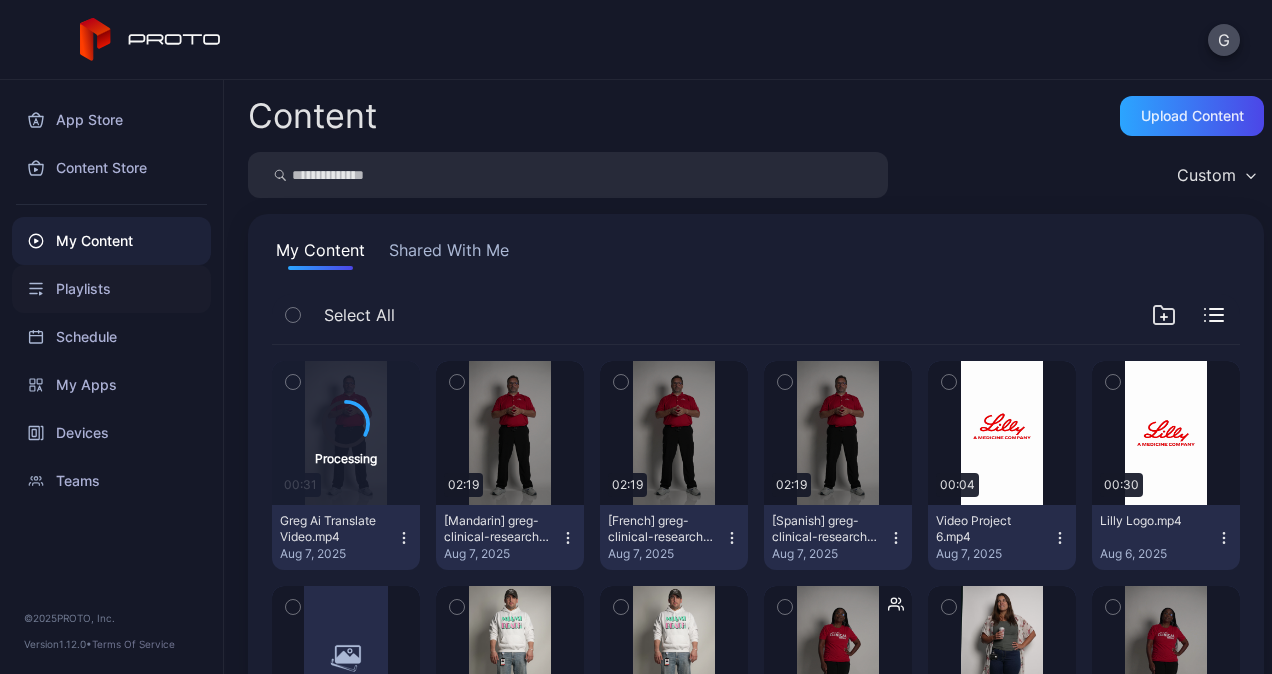 click 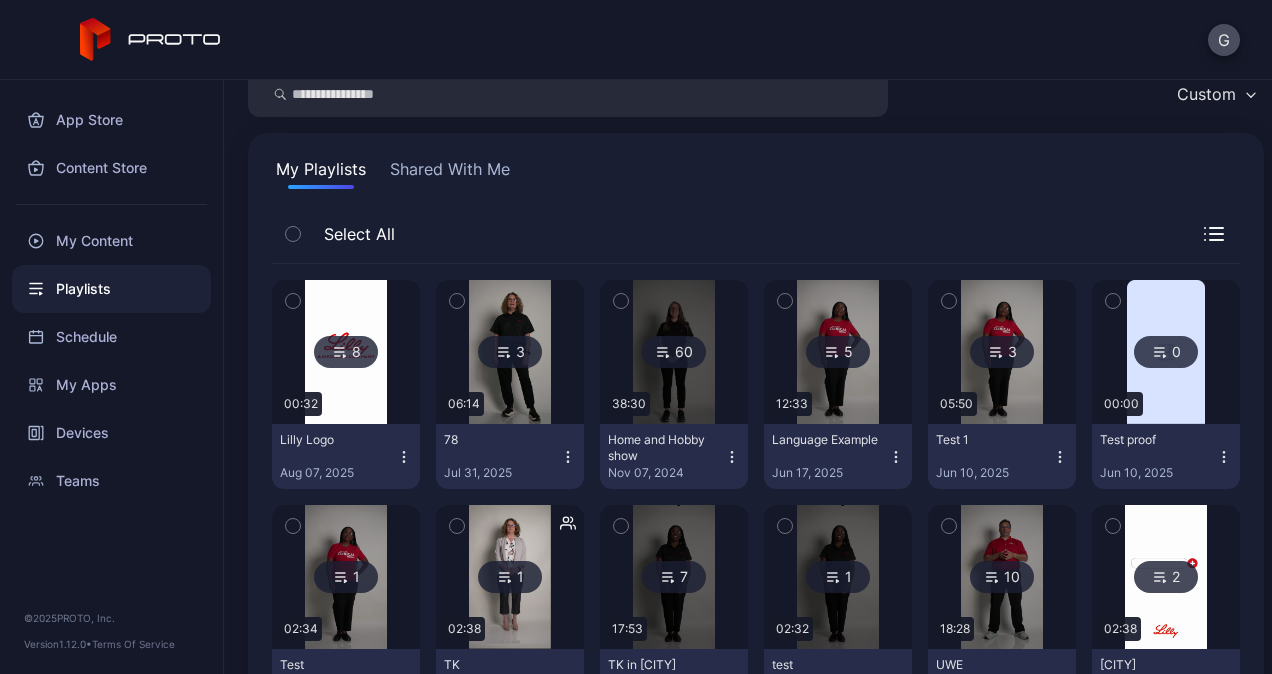 scroll, scrollTop: 88, scrollLeft: 0, axis: vertical 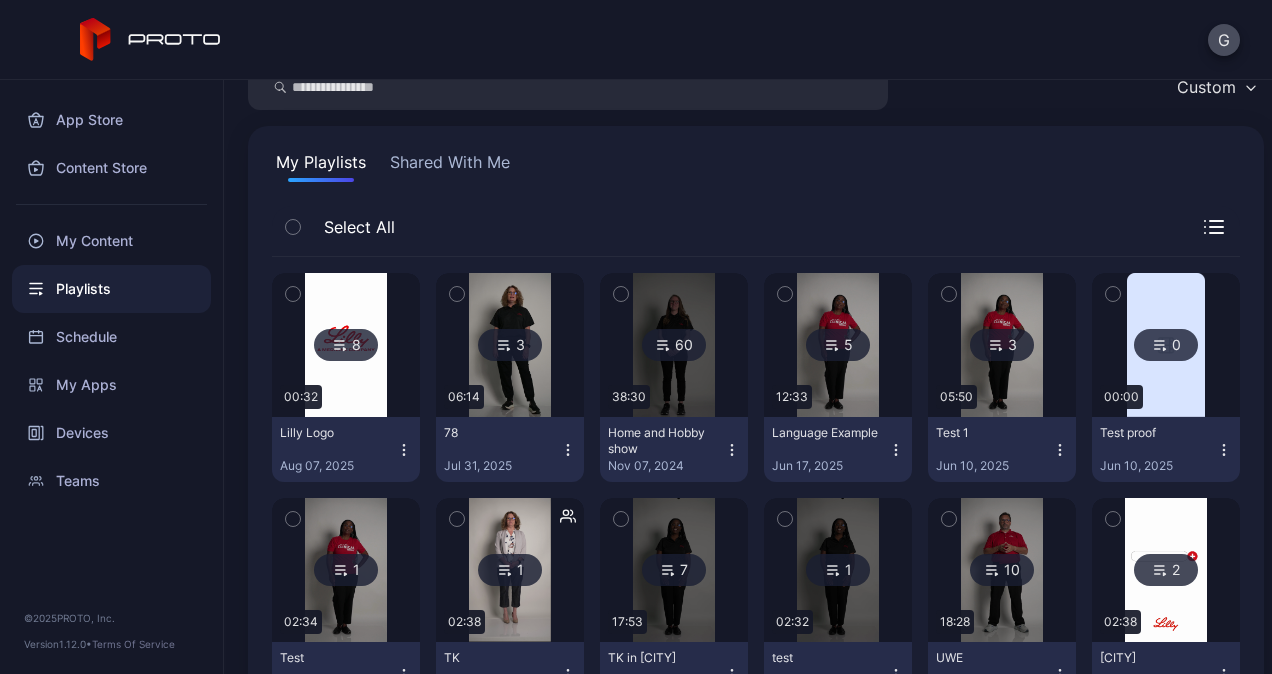 click on "8" at bounding box center [346, 345] 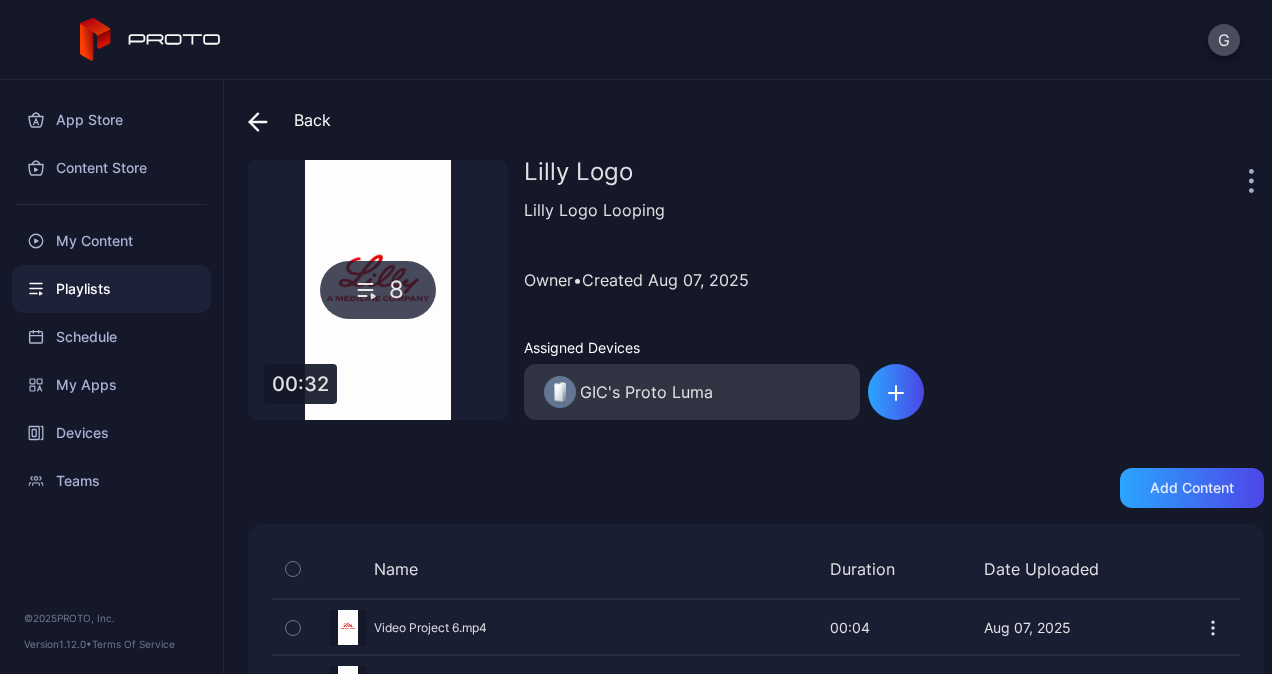 click 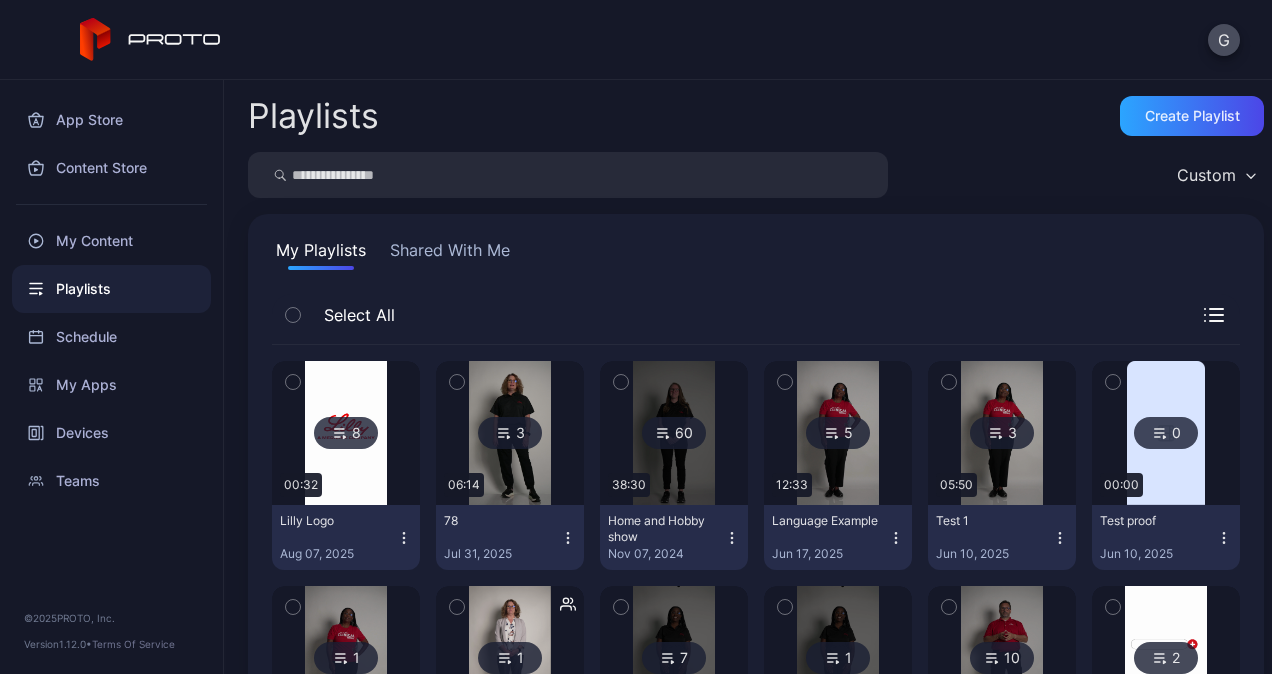 scroll, scrollTop: 88, scrollLeft: 0, axis: vertical 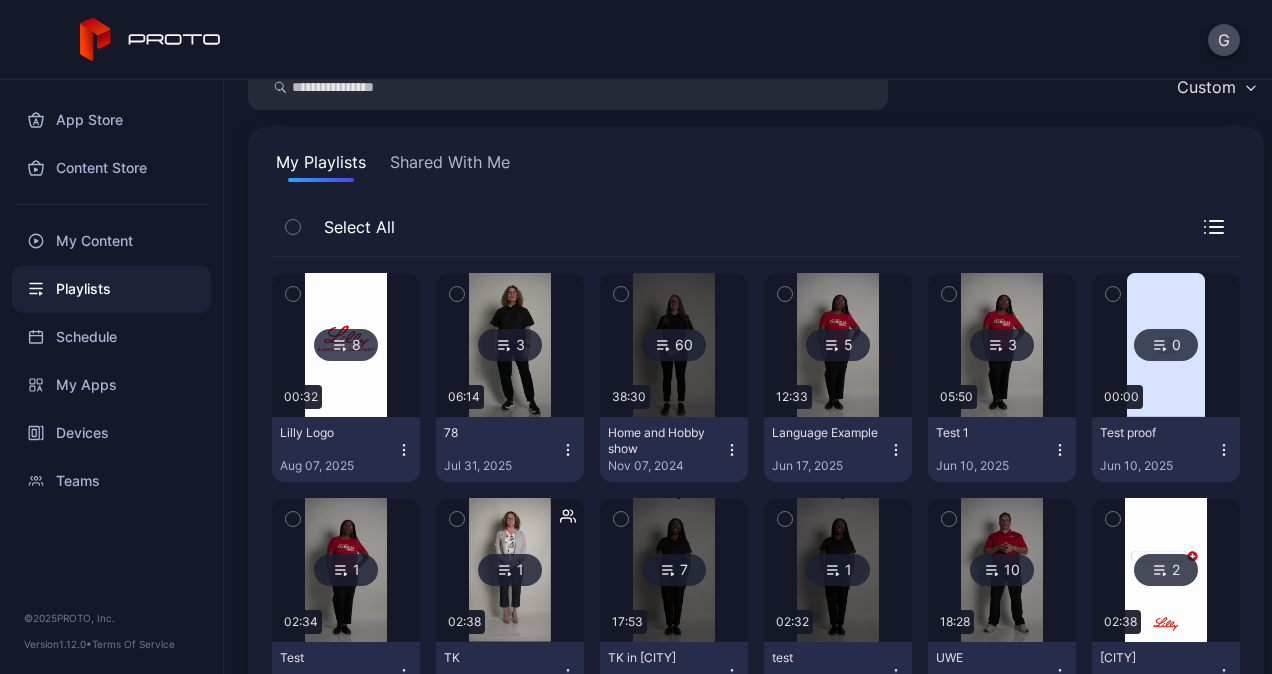 click at bounding box center [345, 345] 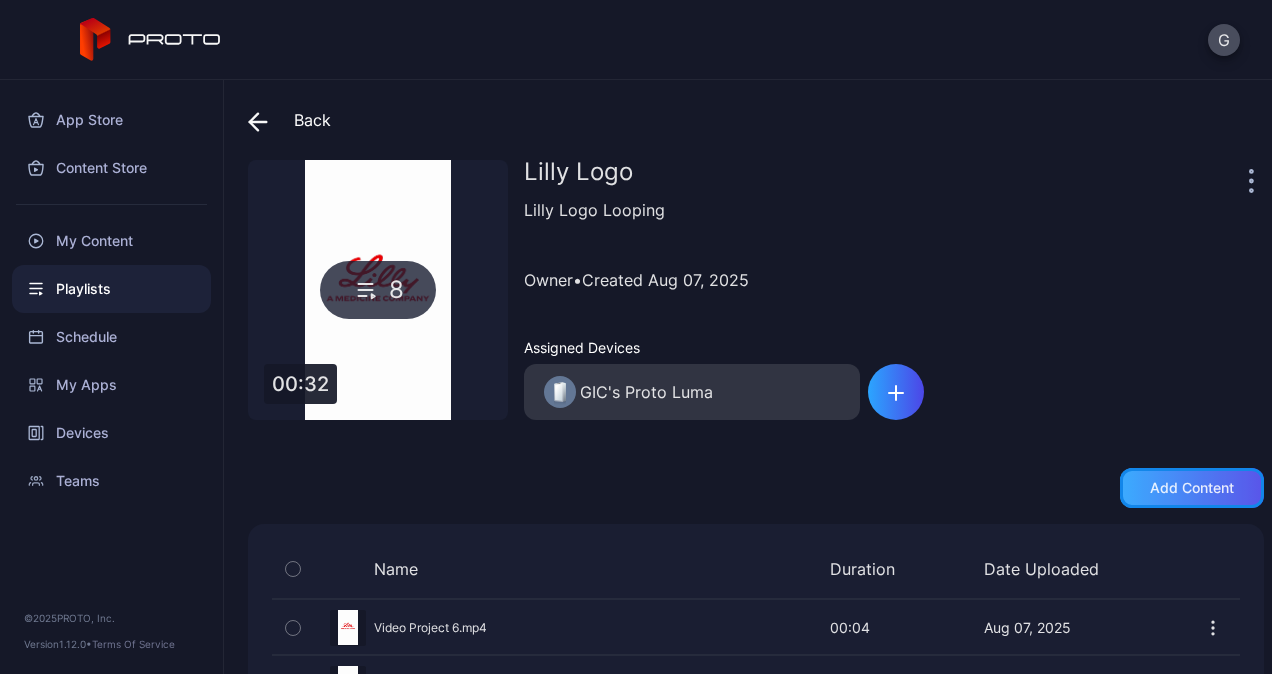click on "Add content" at bounding box center (1192, 488) 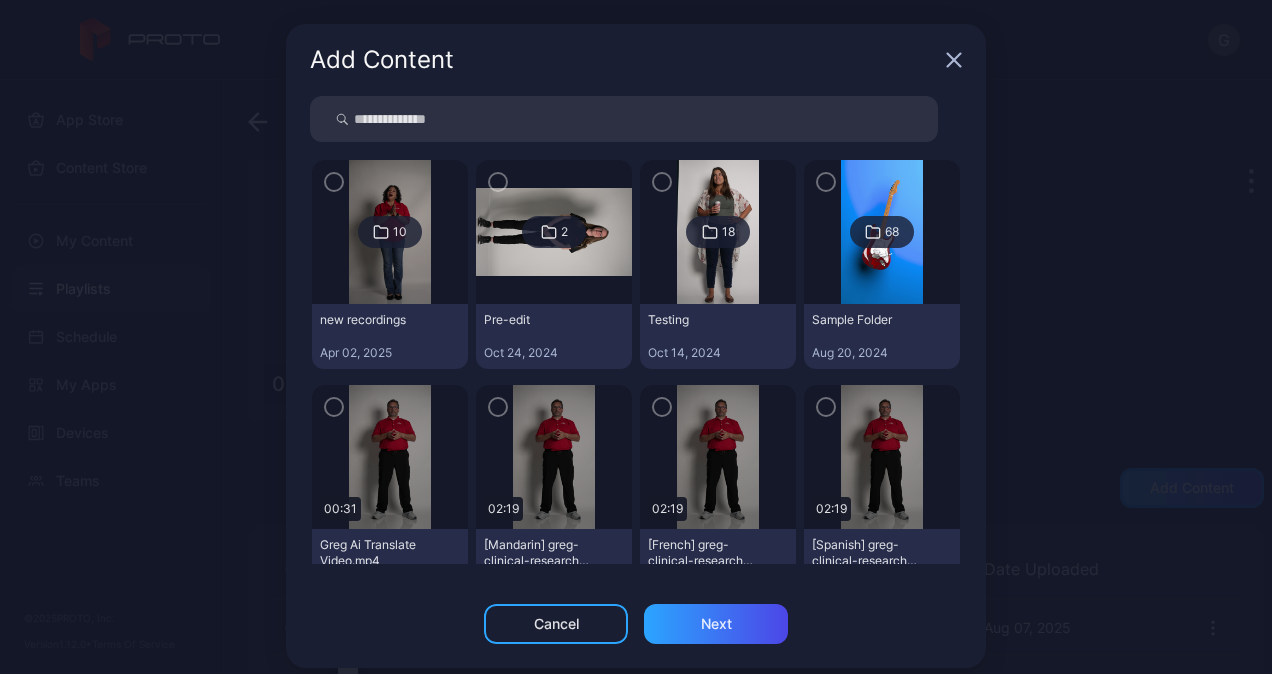 scroll, scrollTop: 76, scrollLeft: 0, axis: vertical 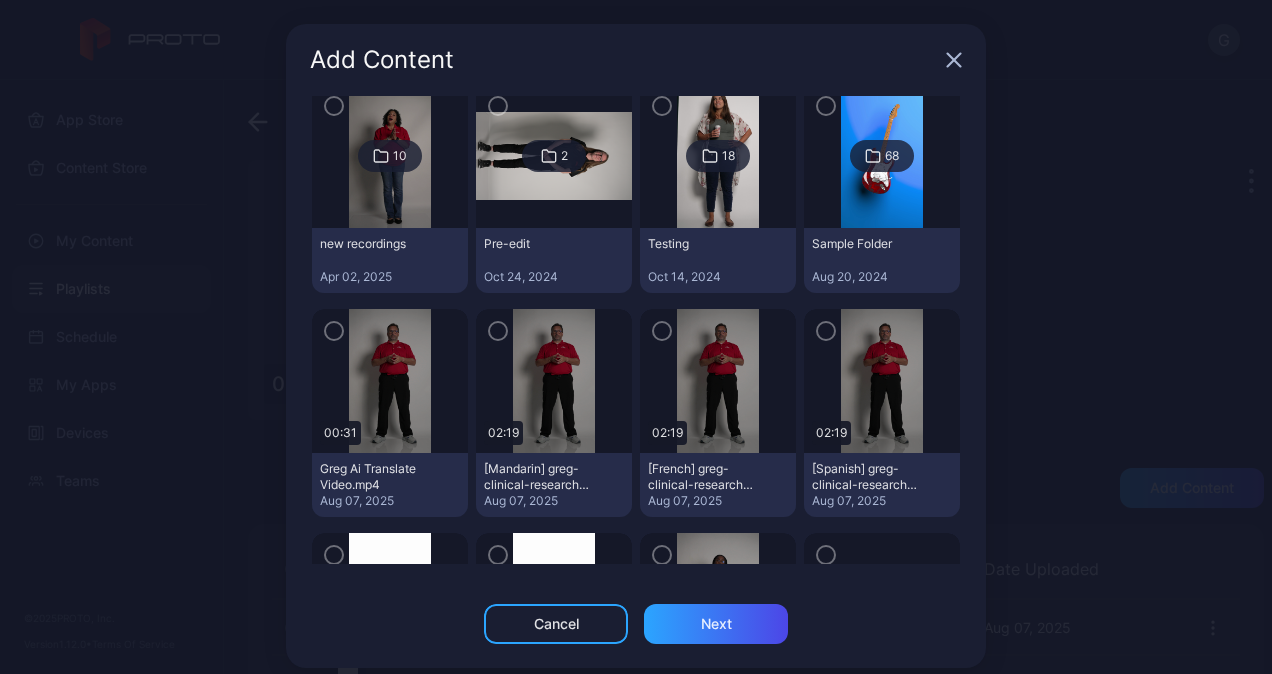 click at bounding box center [389, 381] 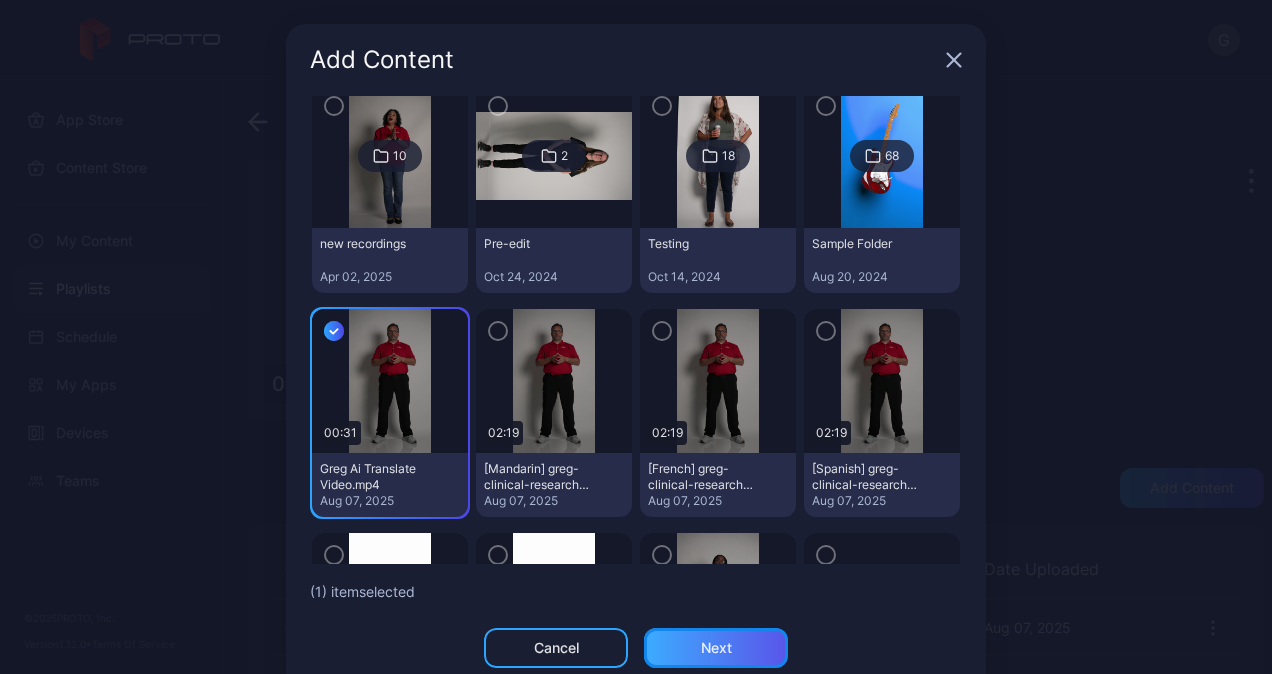 click on "Next" at bounding box center [716, 648] 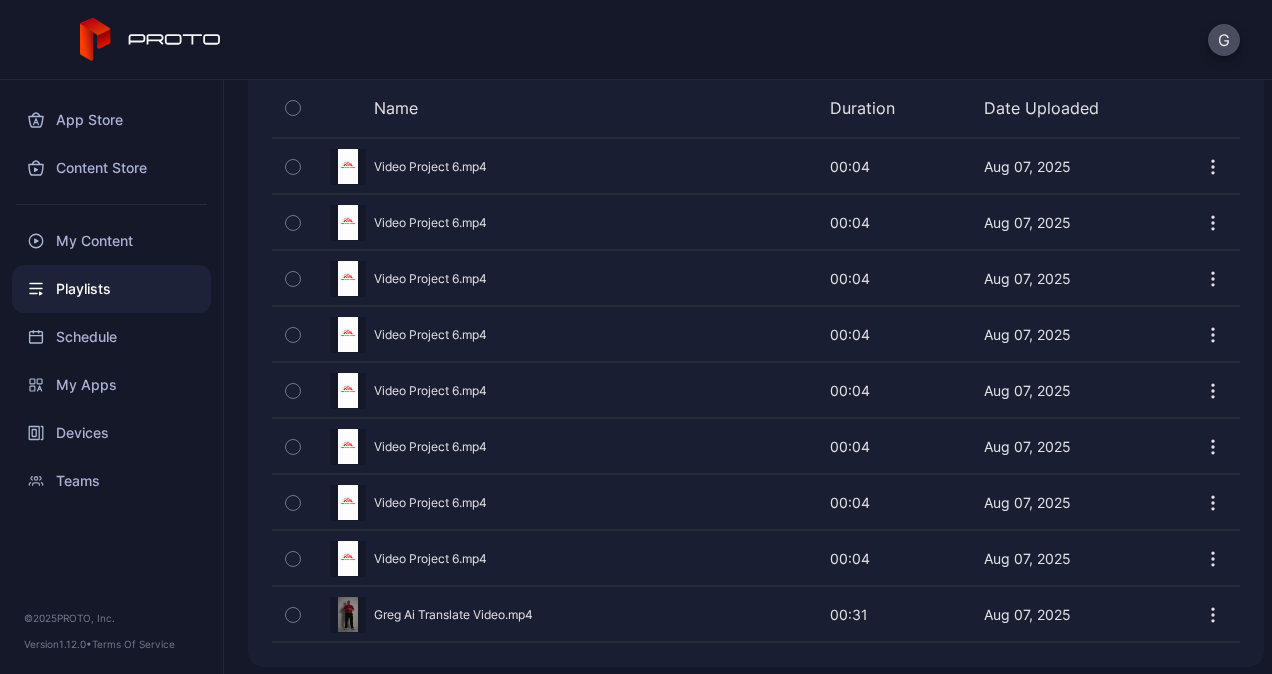 scroll, scrollTop: 0, scrollLeft: 0, axis: both 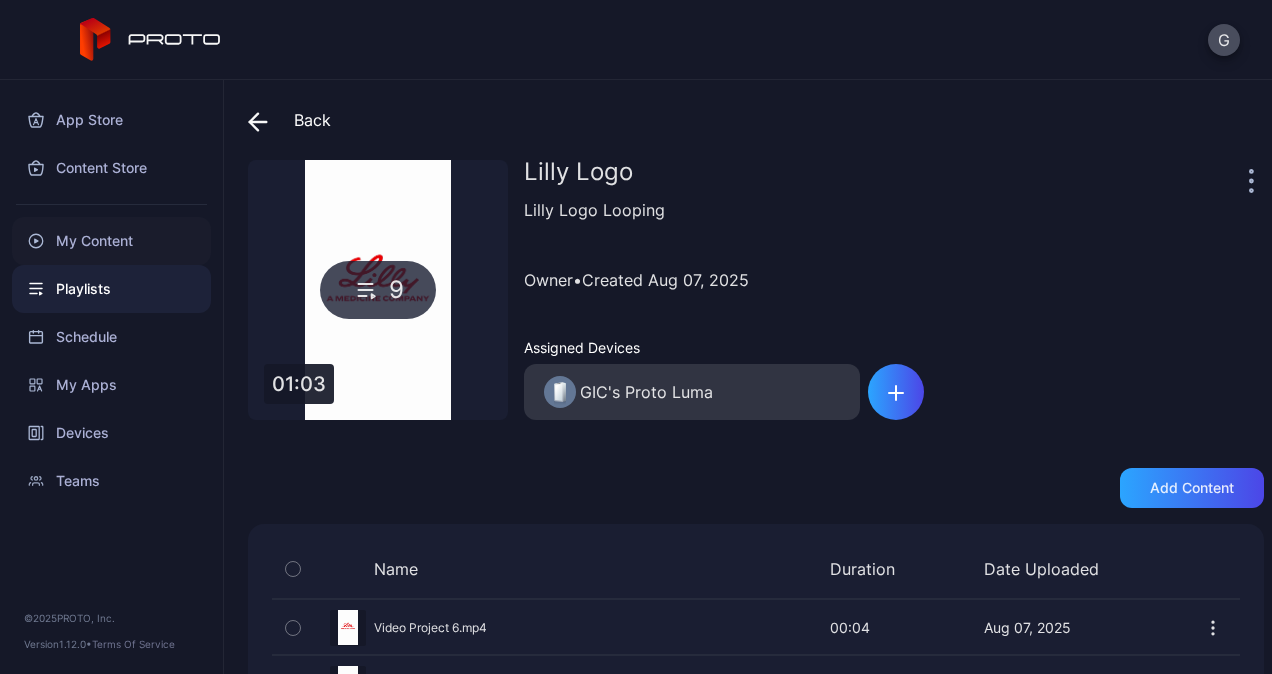 click on "My Content" at bounding box center (111, 241) 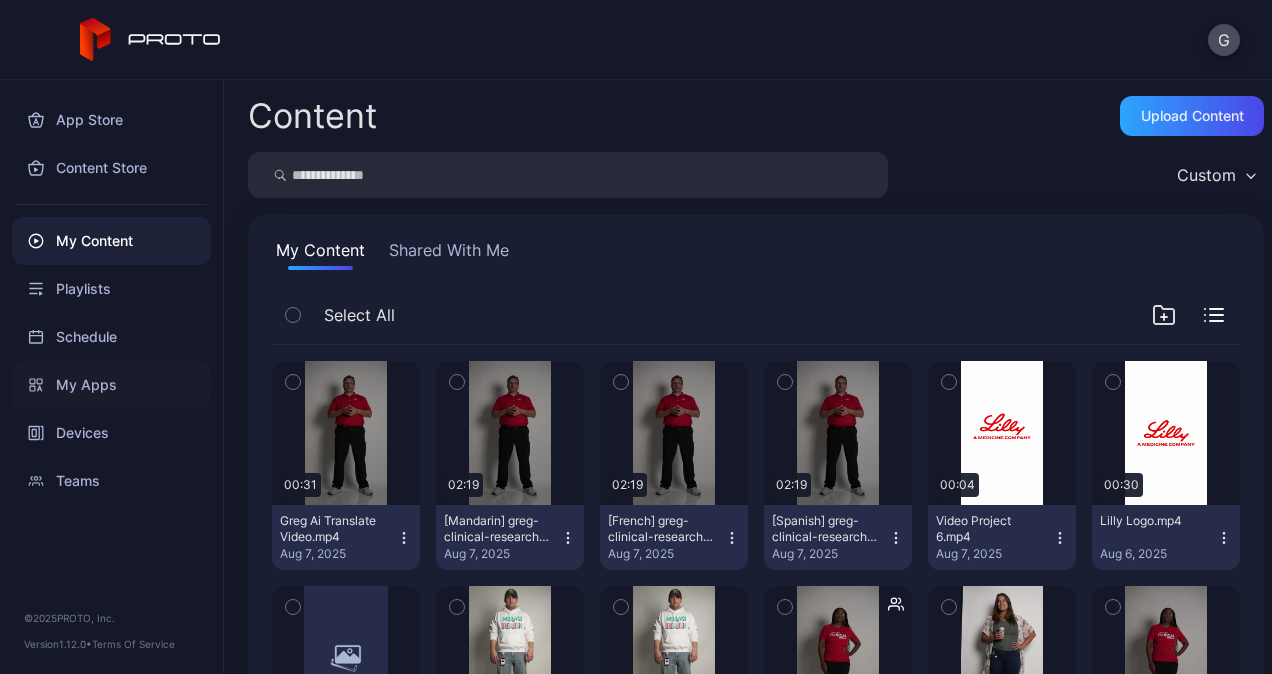 click on "My Apps" at bounding box center (111, 385) 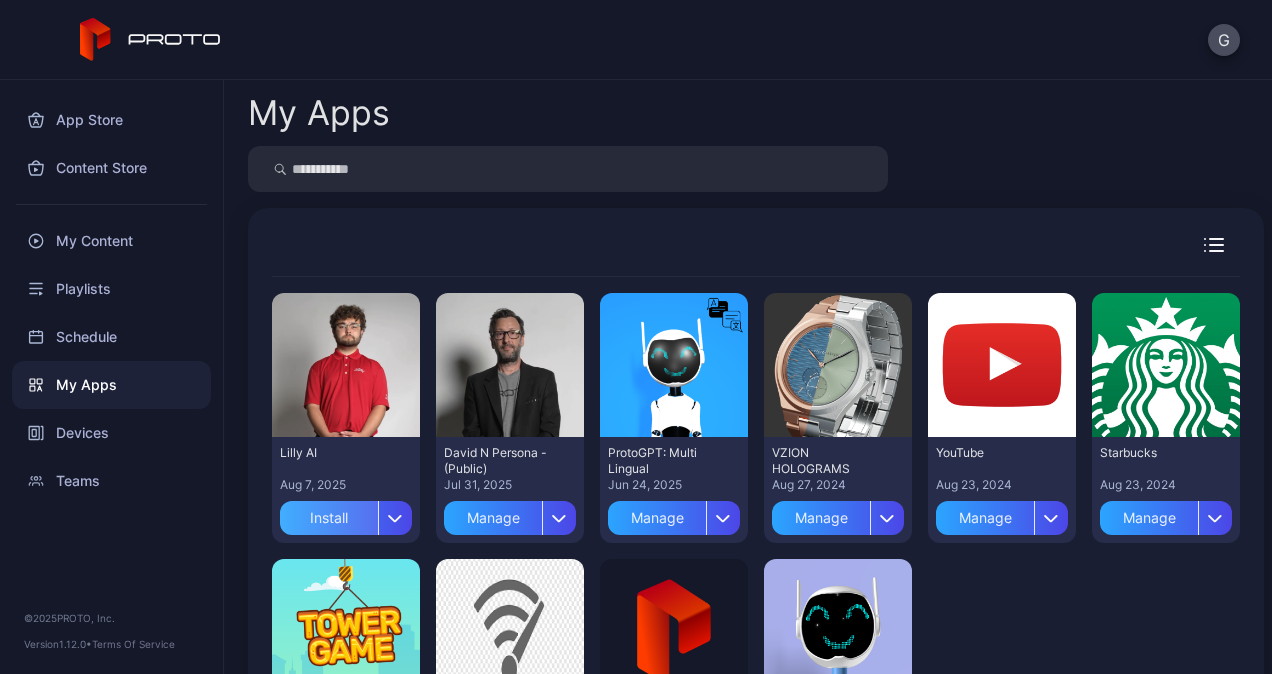 click on "Install" at bounding box center [329, 518] 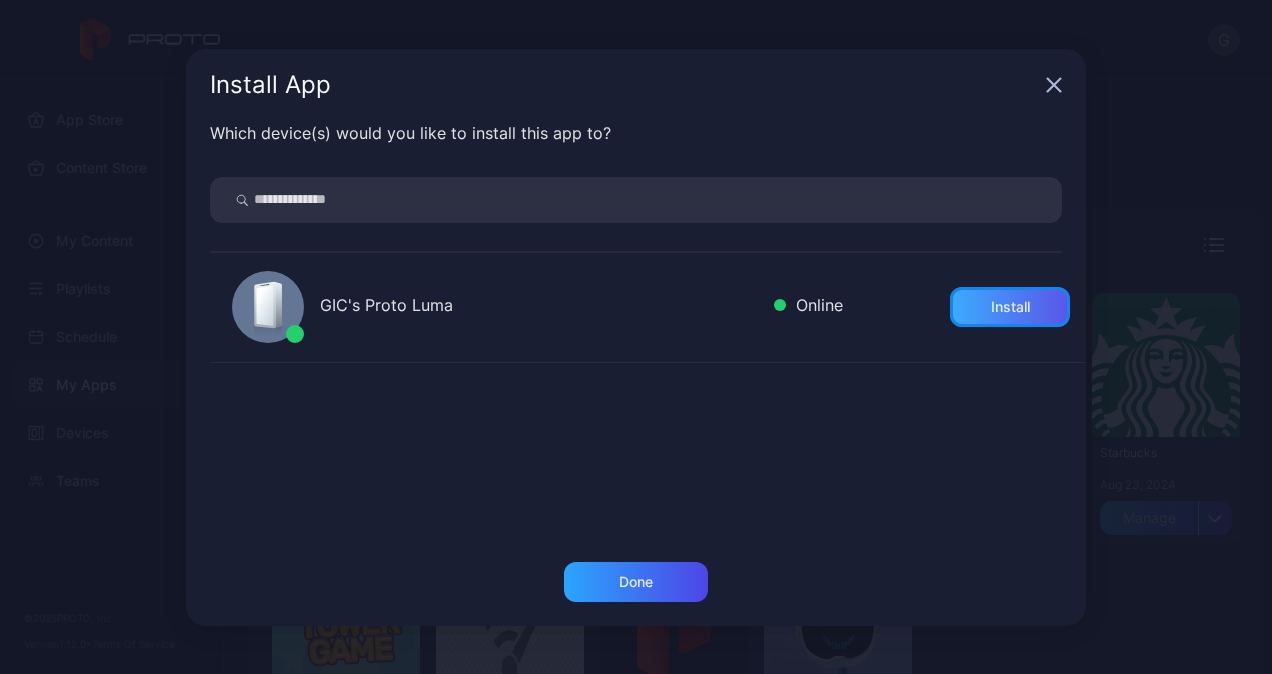 click on "Install" at bounding box center (1010, 307) 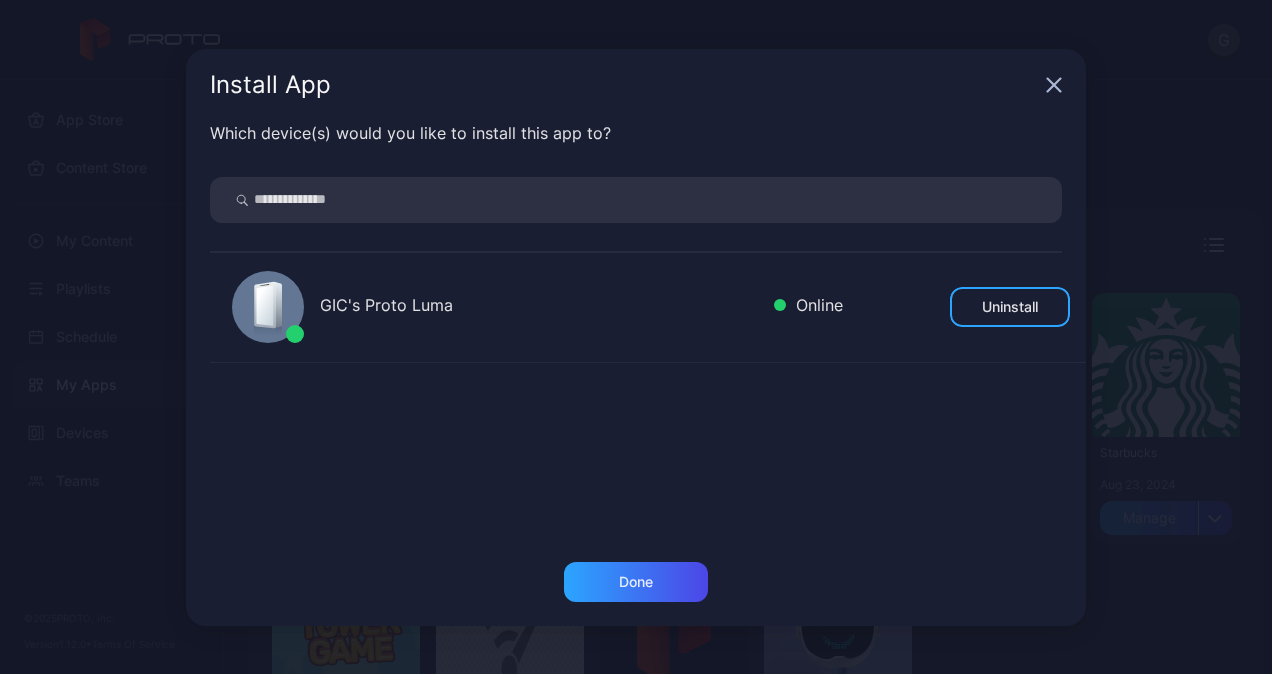 click on "Install App" at bounding box center (636, 85) 